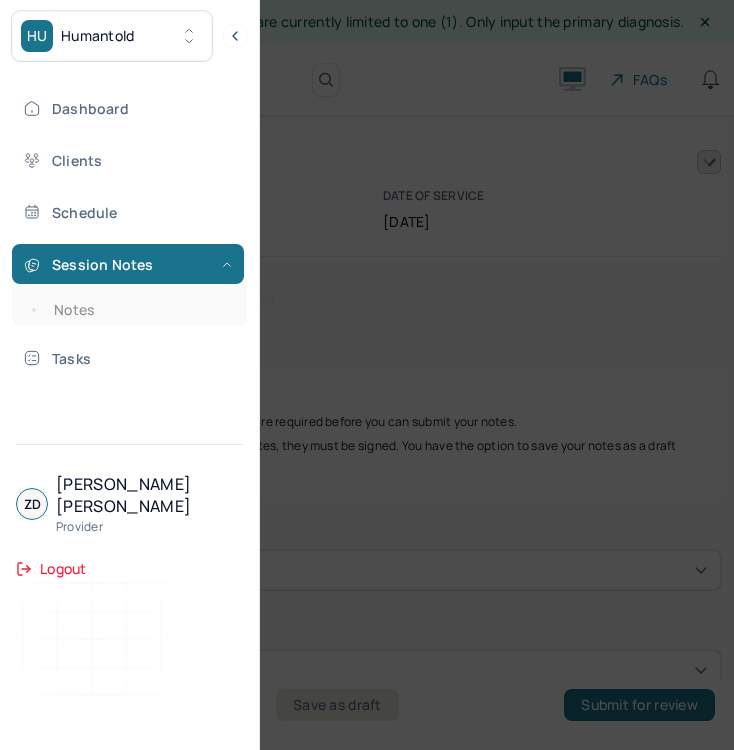 scroll, scrollTop: 21, scrollLeft: 0, axis: vertical 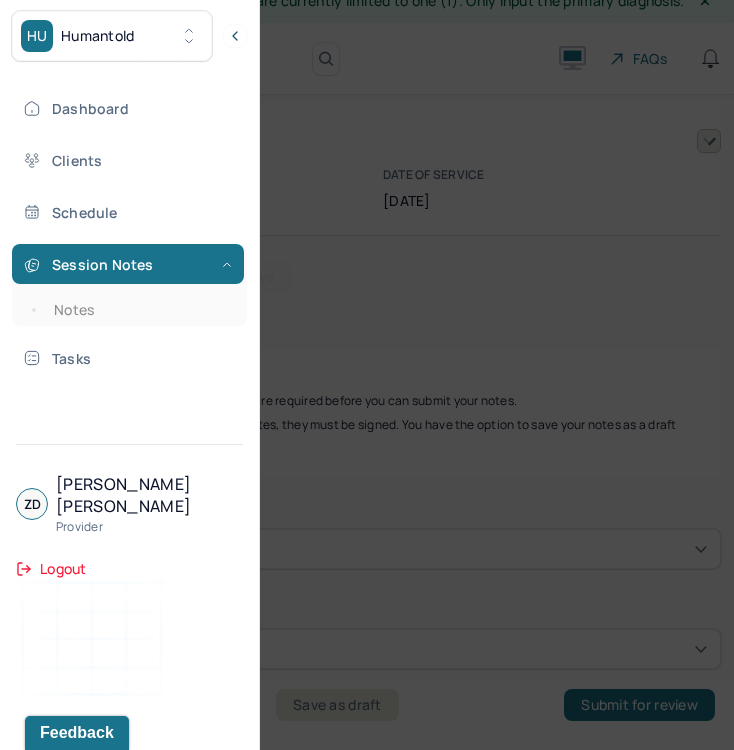 click at bounding box center [367, 375] 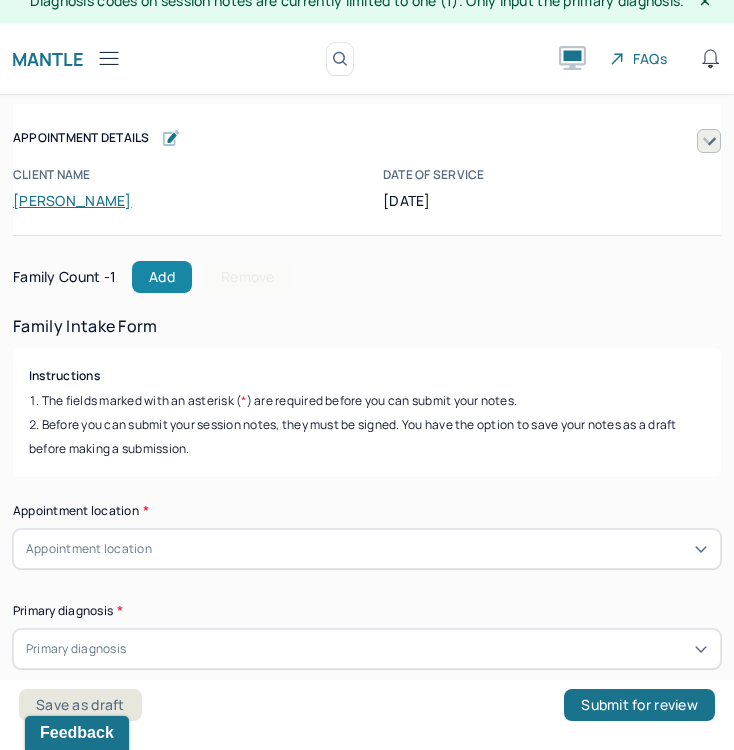 click on "Add" at bounding box center (162, 277) 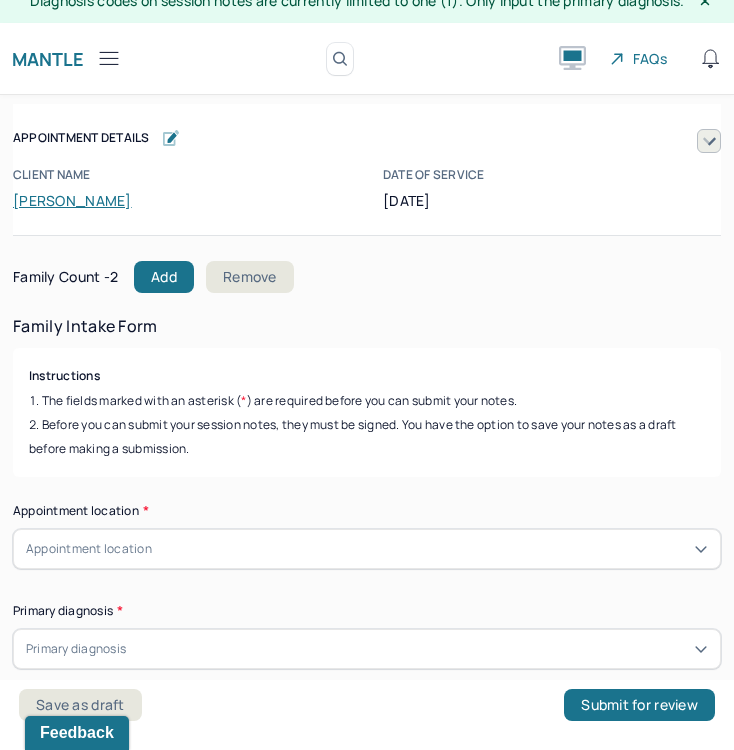 click on "Appointment location" at bounding box center [367, 549] 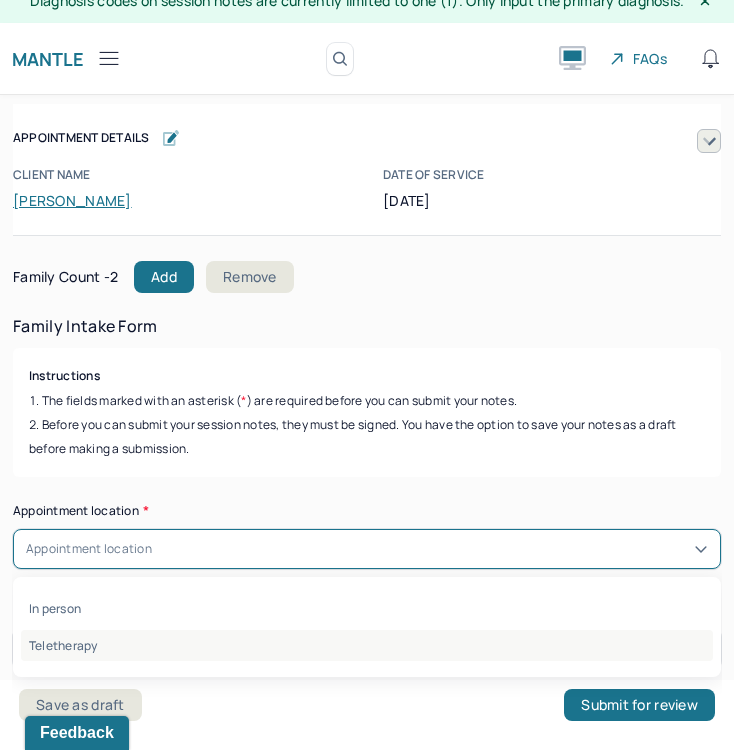 click on "Teletherapy" at bounding box center (367, 645) 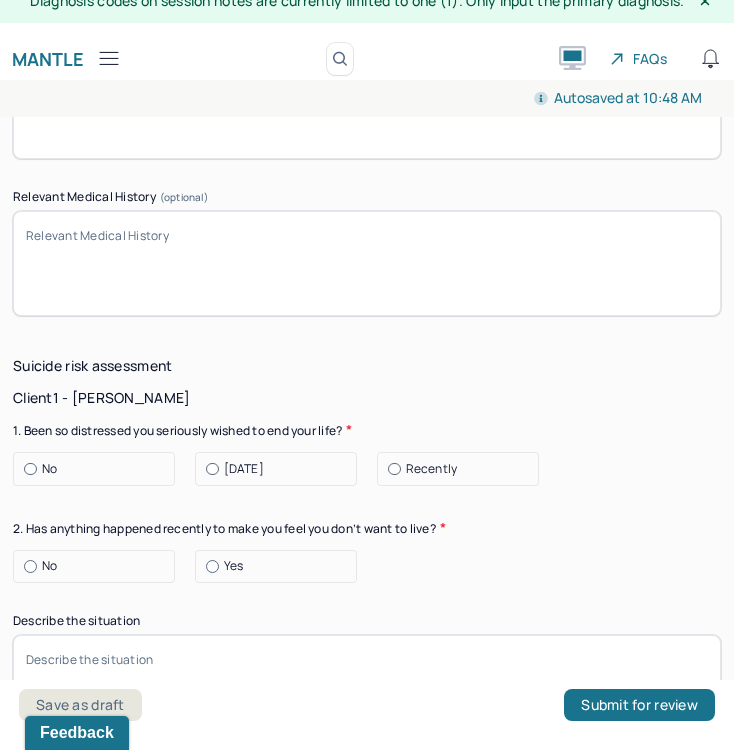 scroll, scrollTop: 12384, scrollLeft: 0, axis: vertical 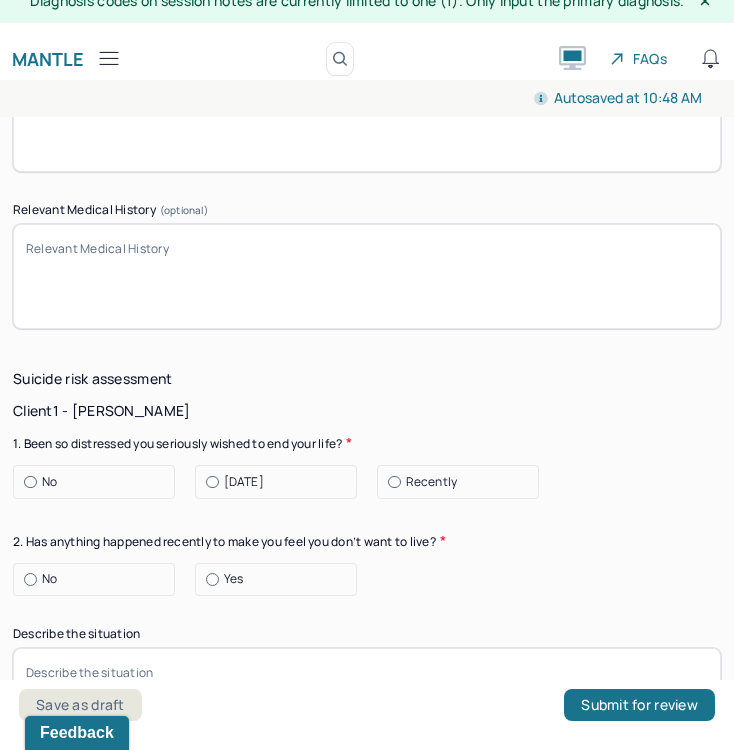 click on "No" at bounding box center (99, 482) 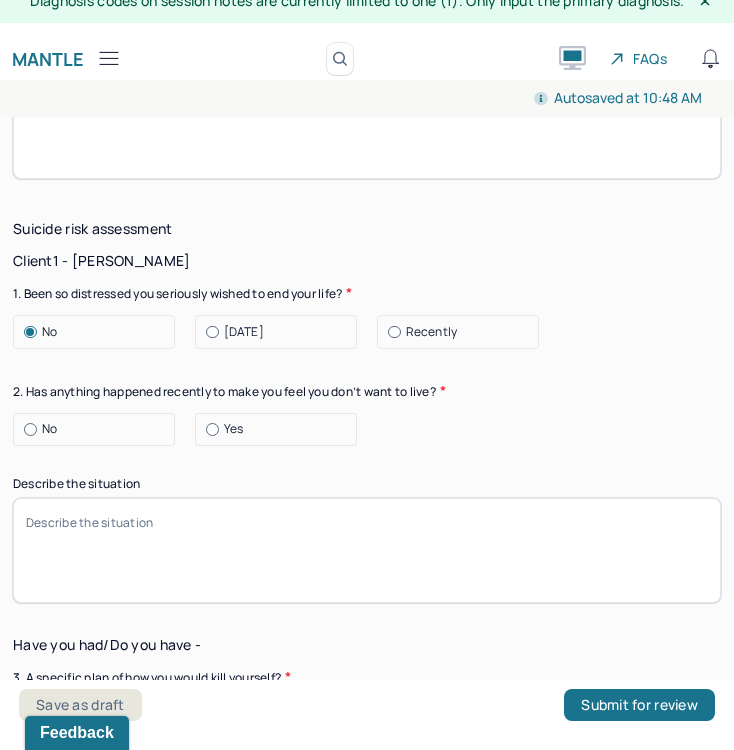 scroll, scrollTop: 12537, scrollLeft: 0, axis: vertical 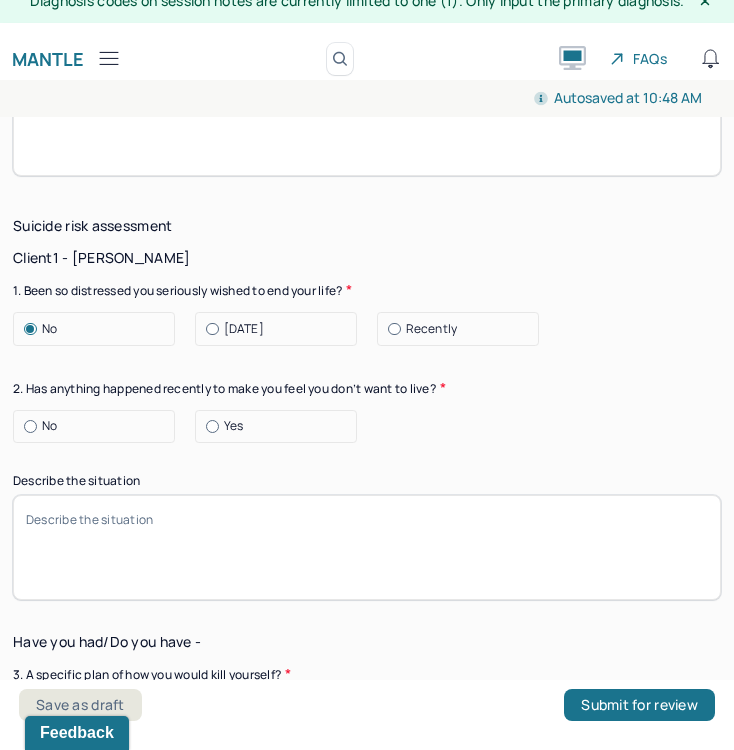click on "No" at bounding box center (99, 426) 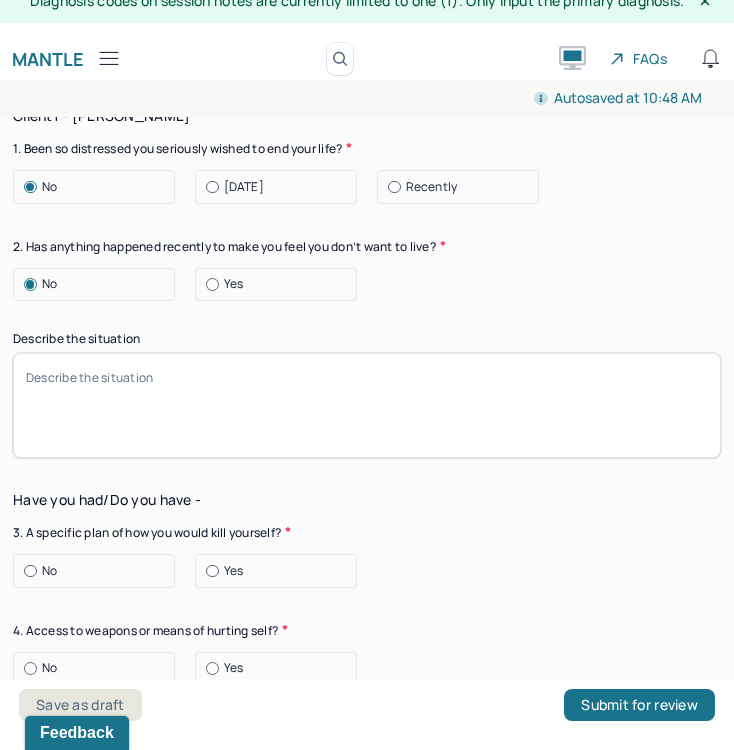 scroll, scrollTop: 12685, scrollLeft: 0, axis: vertical 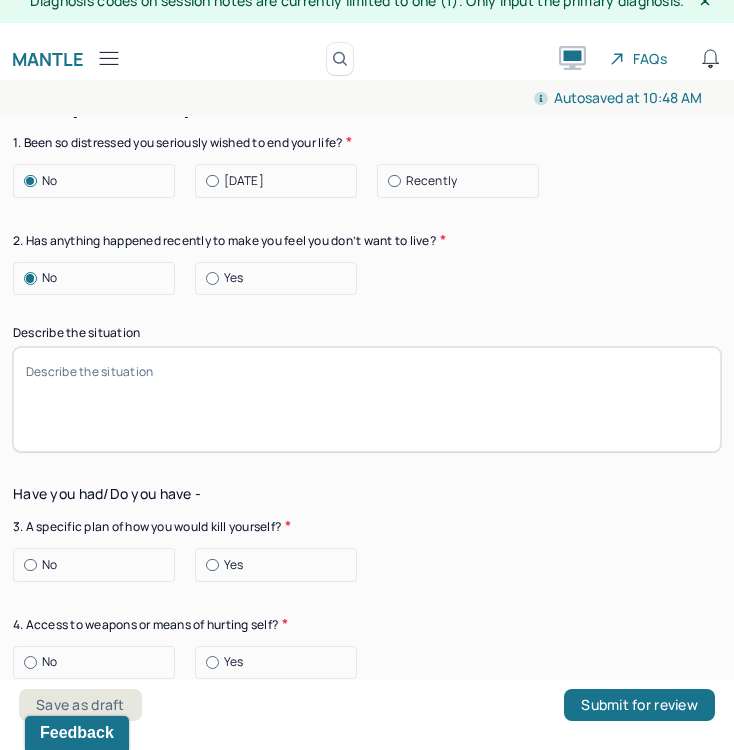 click on "No" at bounding box center (99, 565) 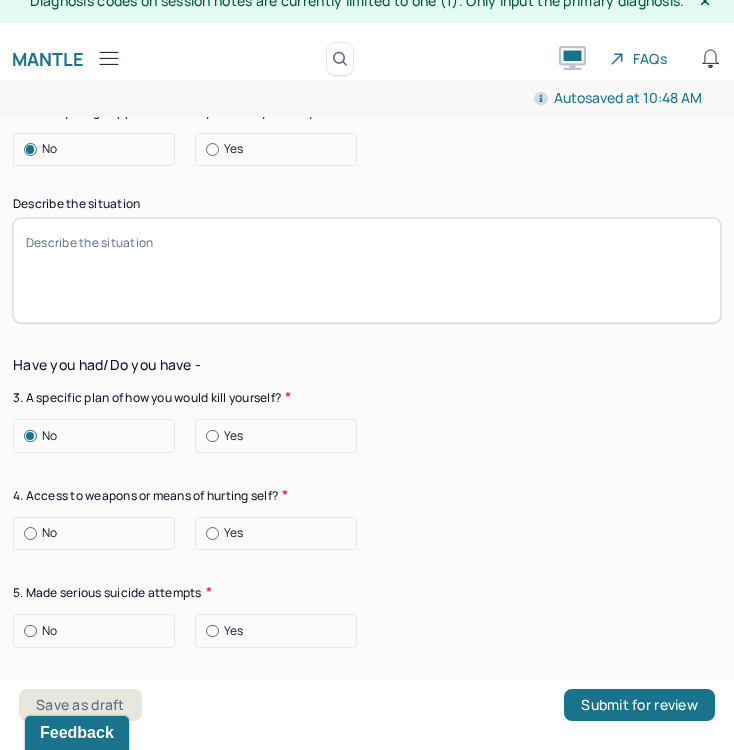 scroll, scrollTop: 12832, scrollLeft: 0, axis: vertical 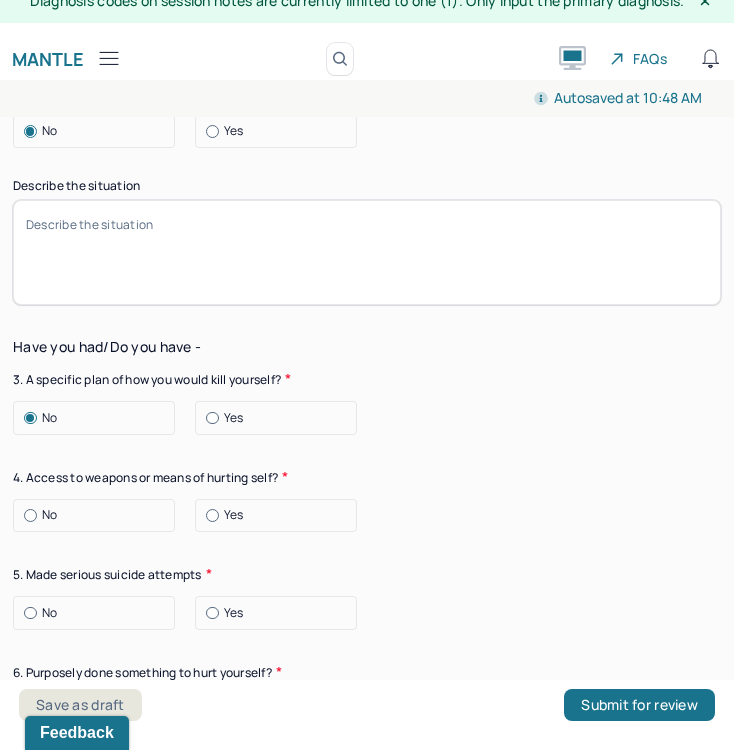 click on "No" at bounding box center (99, 515) 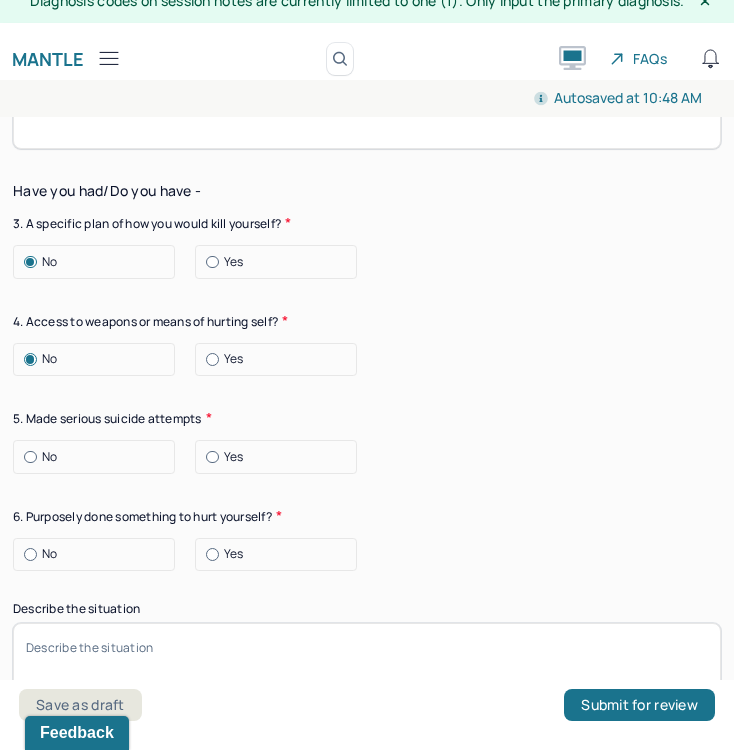 scroll, scrollTop: 13001, scrollLeft: 0, axis: vertical 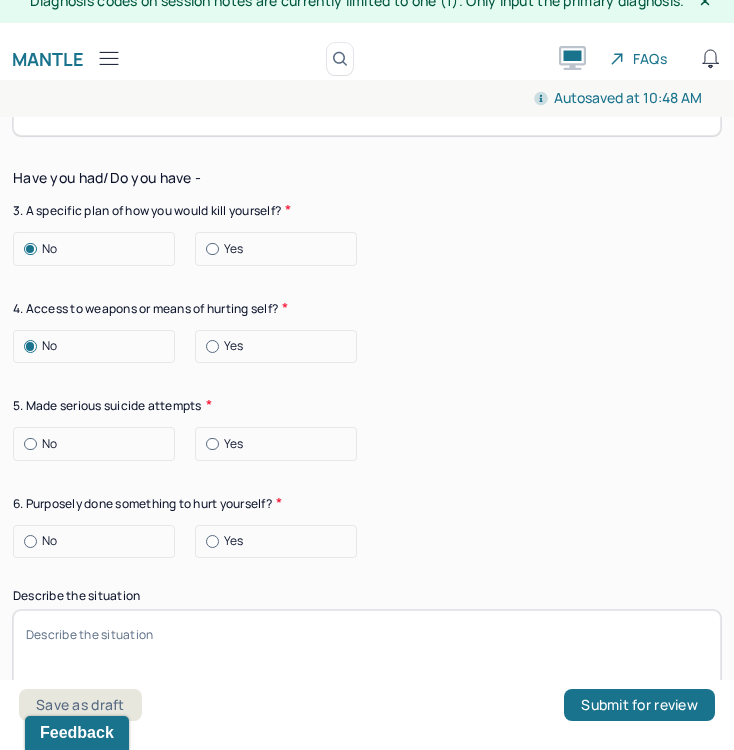 click on "No" at bounding box center [99, 444] 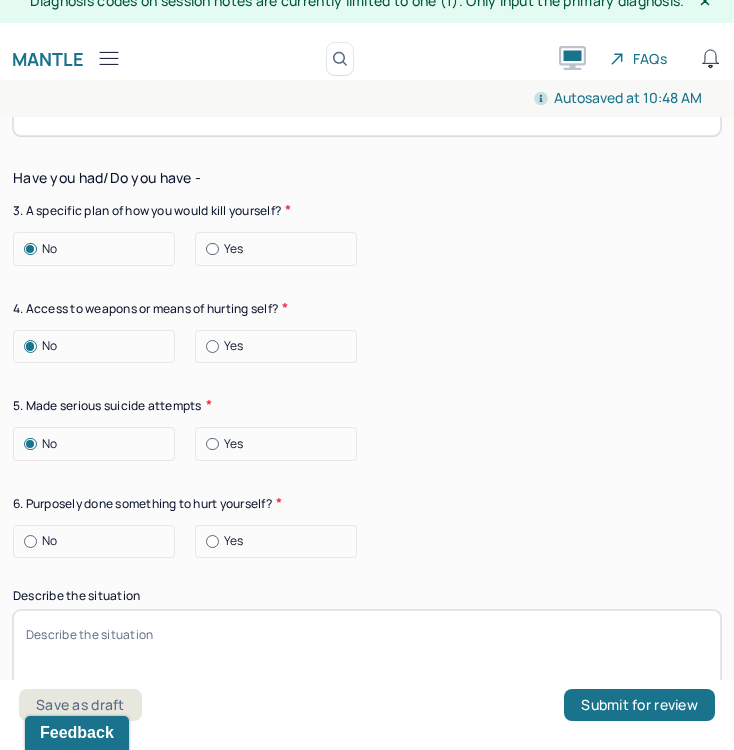 click on "No" at bounding box center (99, 541) 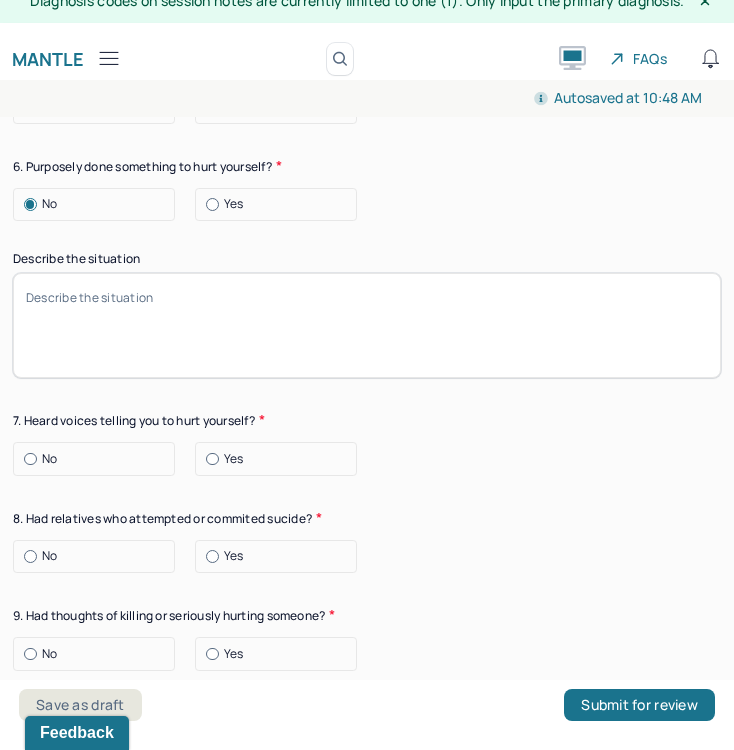 scroll, scrollTop: 13373, scrollLeft: 0, axis: vertical 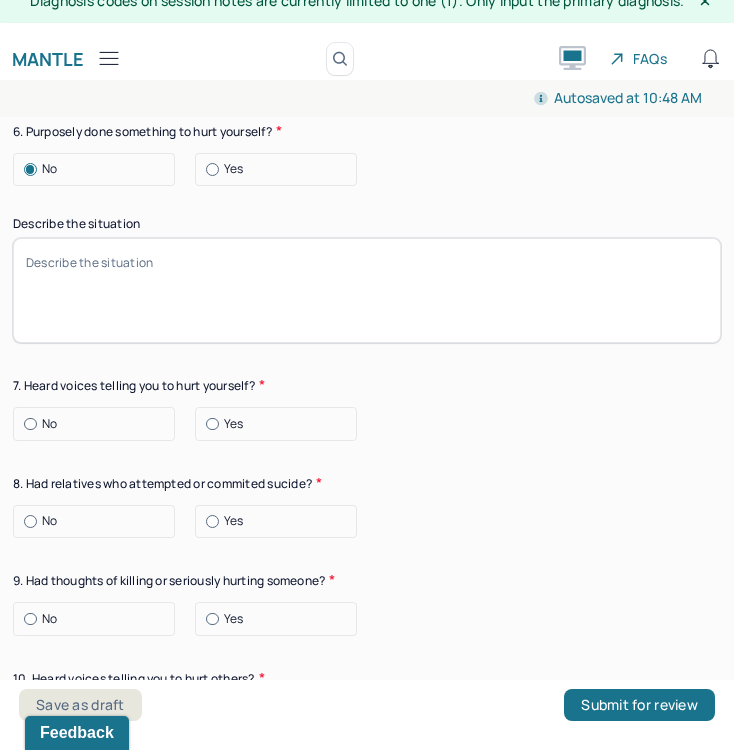 click on "No" at bounding box center [99, 424] 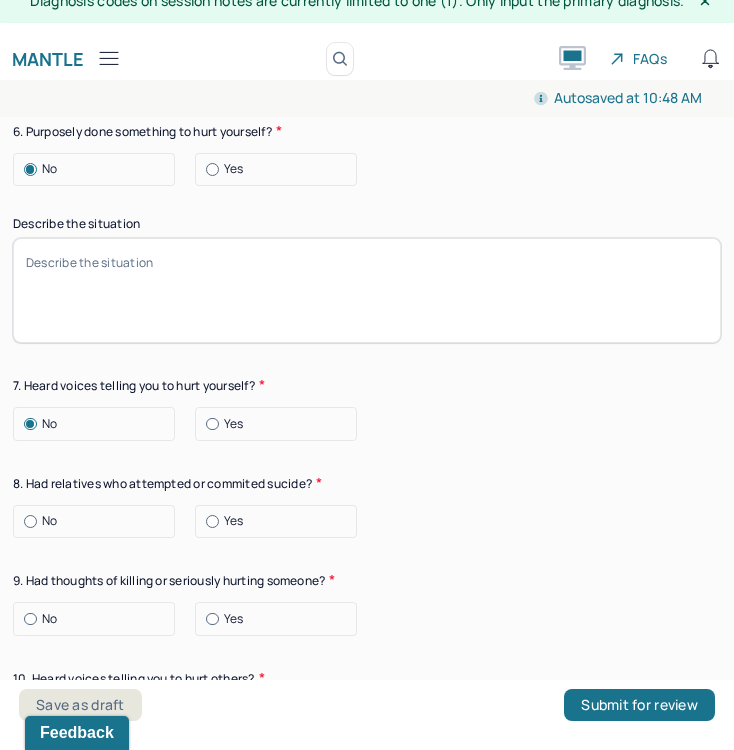 scroll, scrollTop: 13454, scrollLeft: 0, axis: vertical 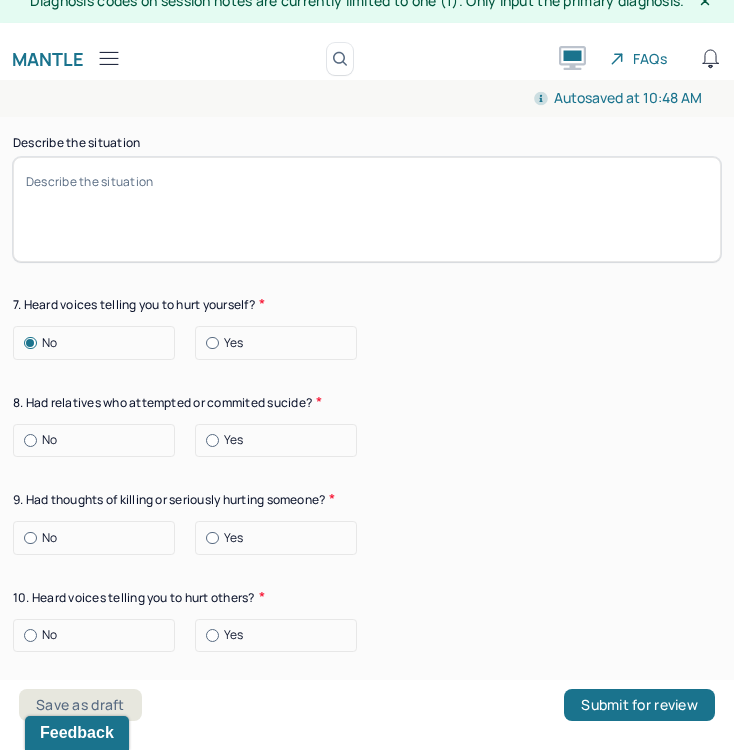 click on "No" at bounding box center (99, 440) 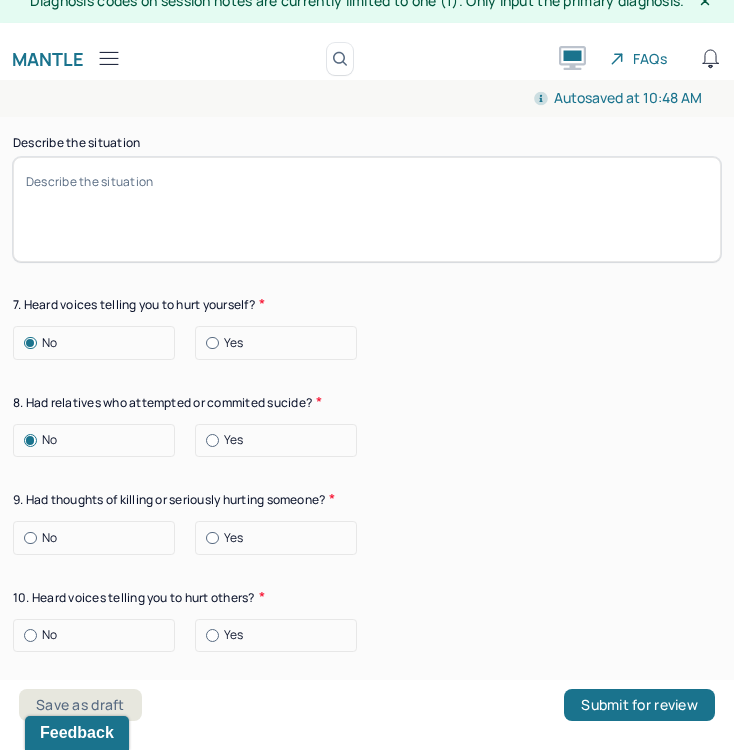 scroll, scrollTop: 13493, scrollLeft: 0, axis: vertical 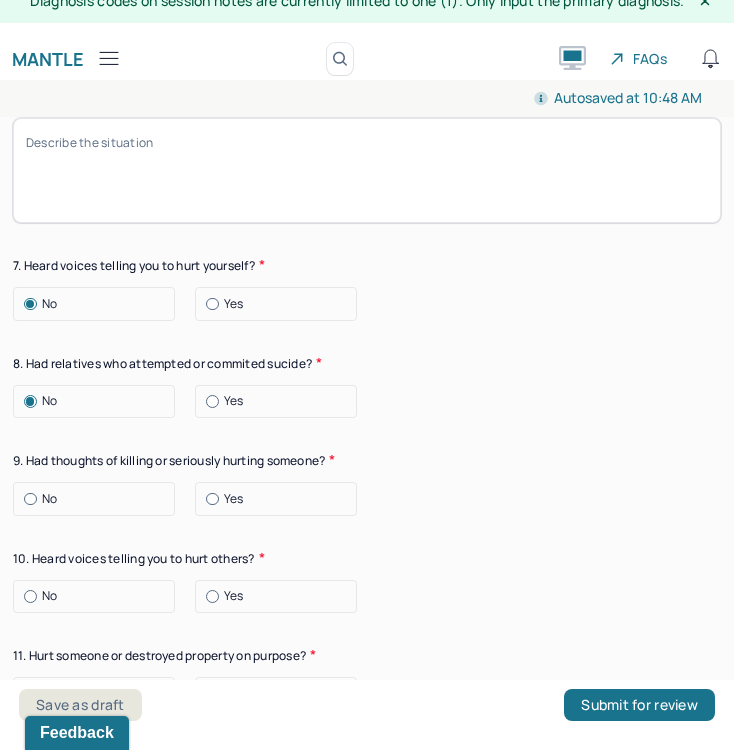 click on "No" at bounding box center (99, 499) 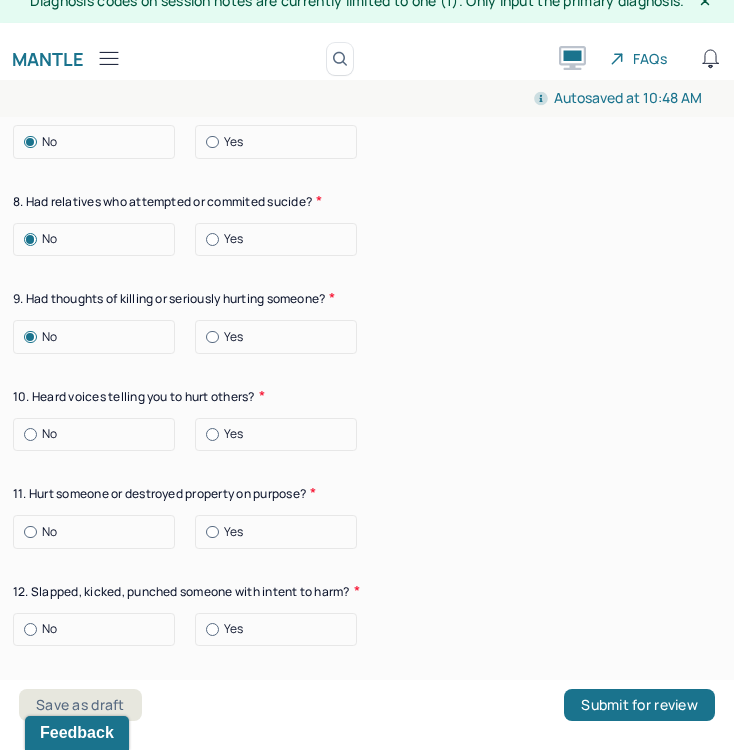 scroll, scrollTop: 13656, scrollLeft: 0, axis: vertical 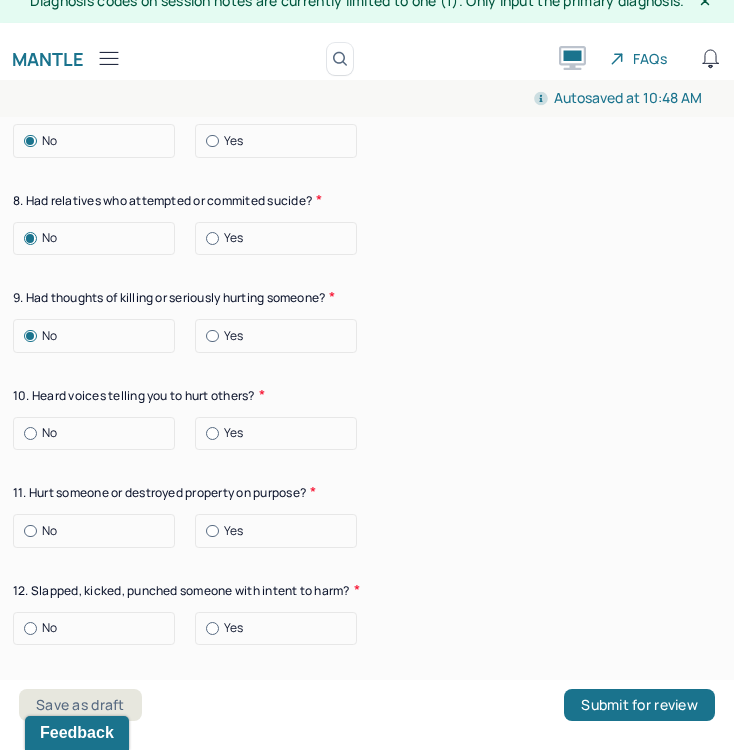 click on "No" at bounding box center [99, 433] 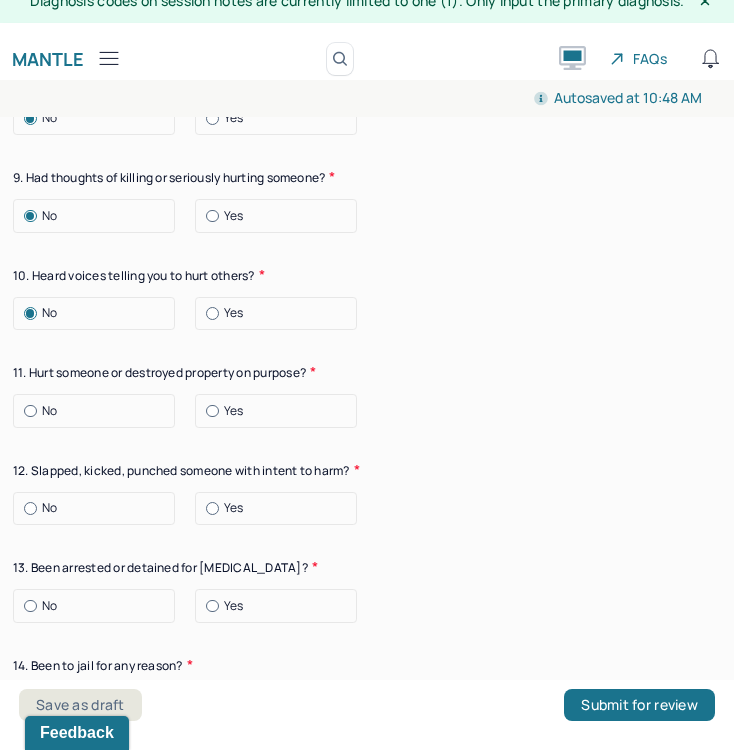 scroll, scrollTop: 13792, scrollLeft: 0, axis: vertical 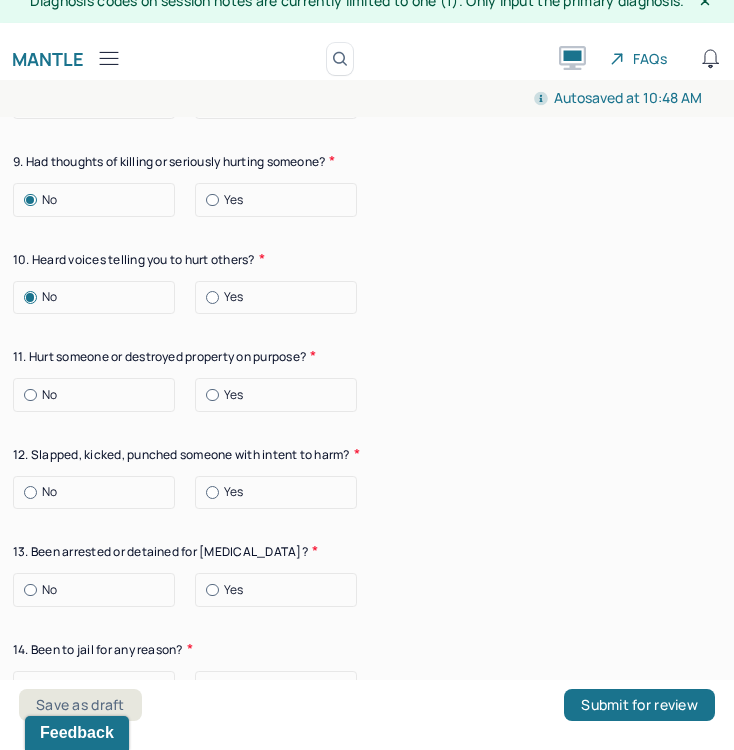click on "No" at bounding box center (99, 395) 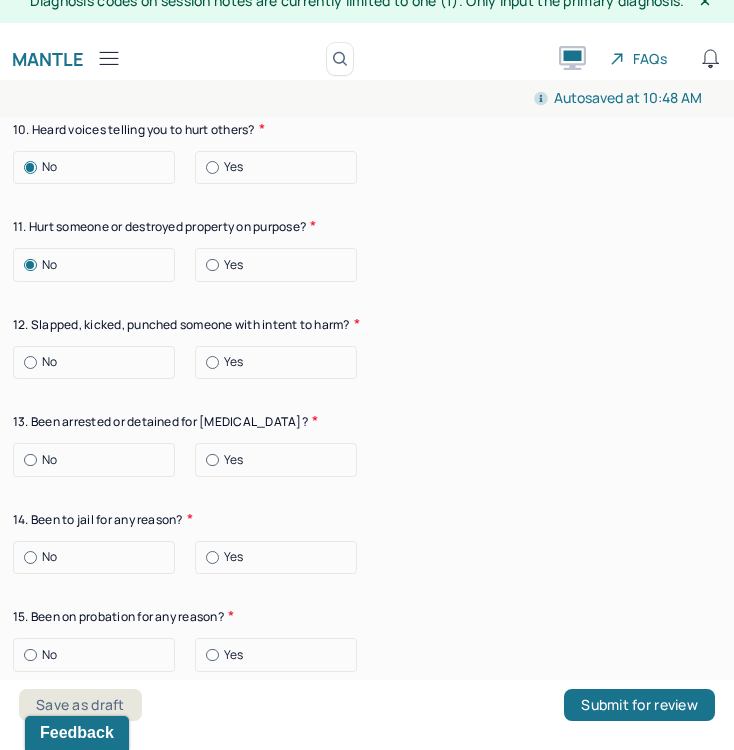 scroll, scrollTop: 13980, scrollLeft: 0, axis: vertical 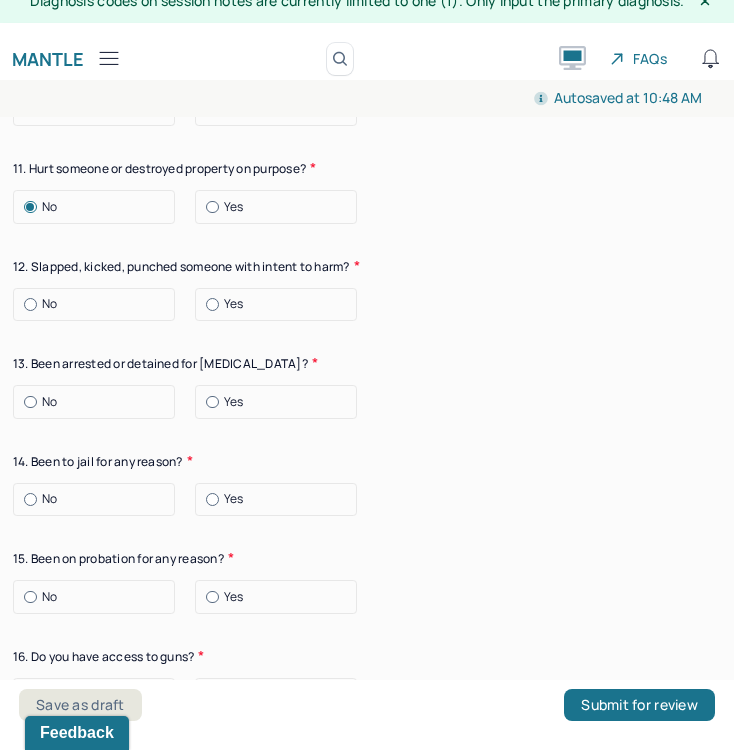 click on "No" at bounding box center [99, 304] 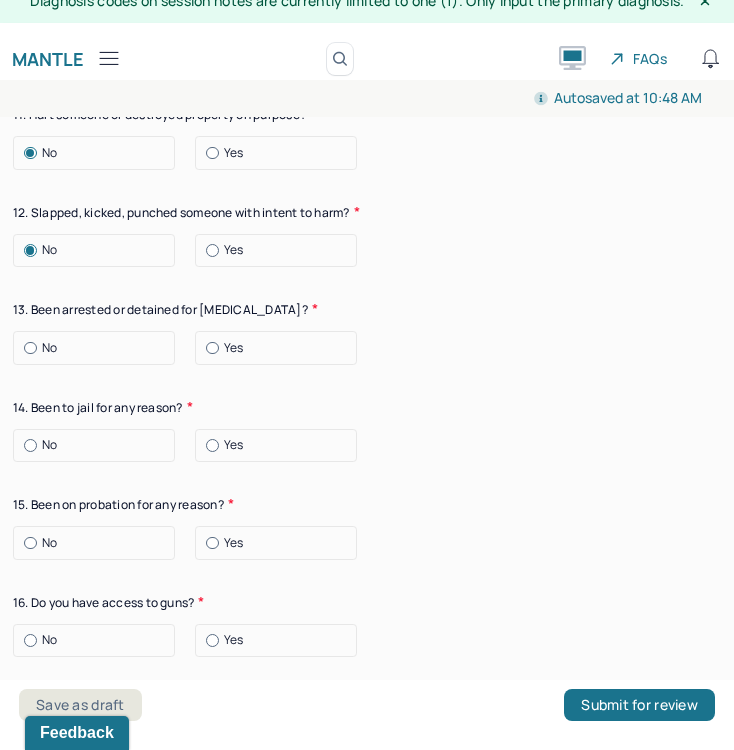 scroll, scrollTop: 14040, scrollLeft: 0, axis: vertical 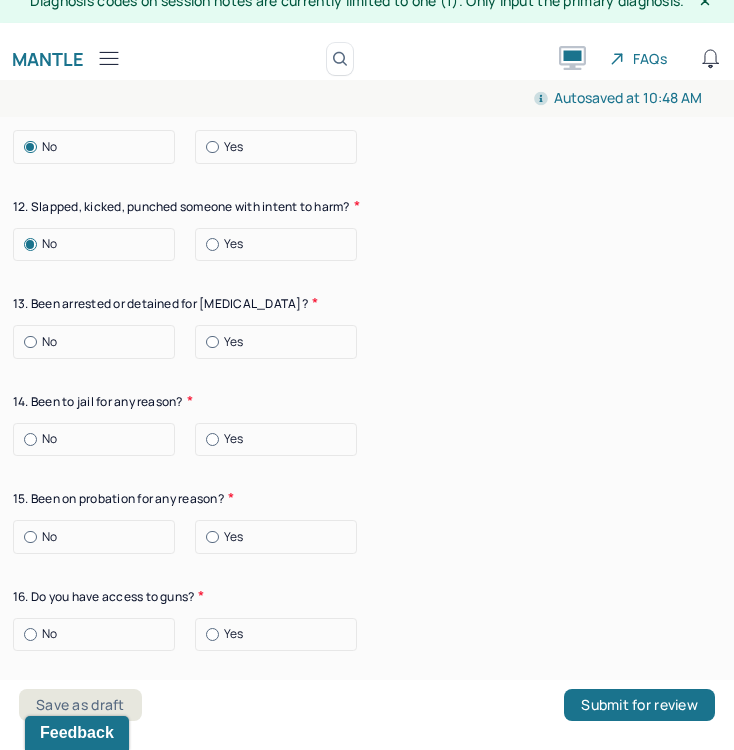 click on "No" at bounding box center [99, 342] 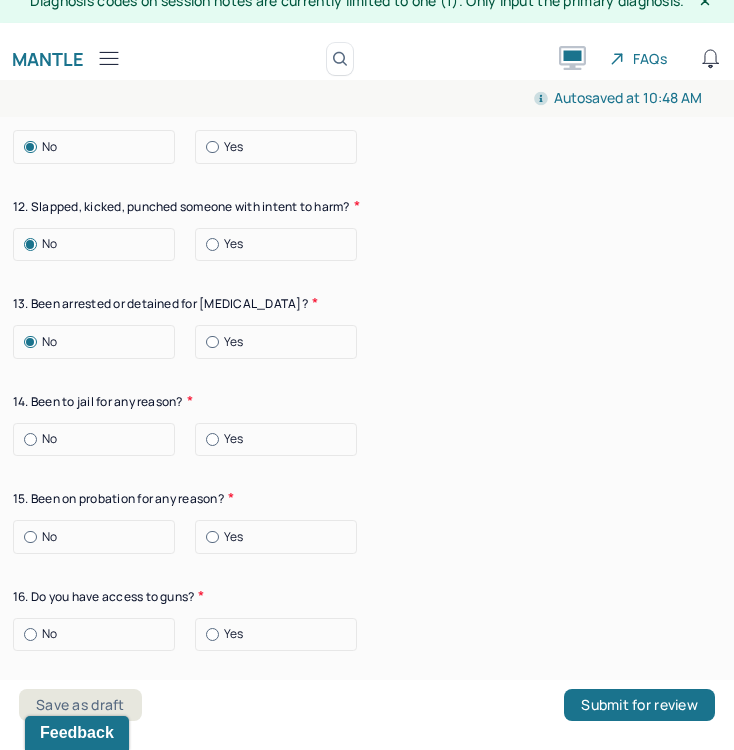 click on "No" at bounding box center [99, 439] 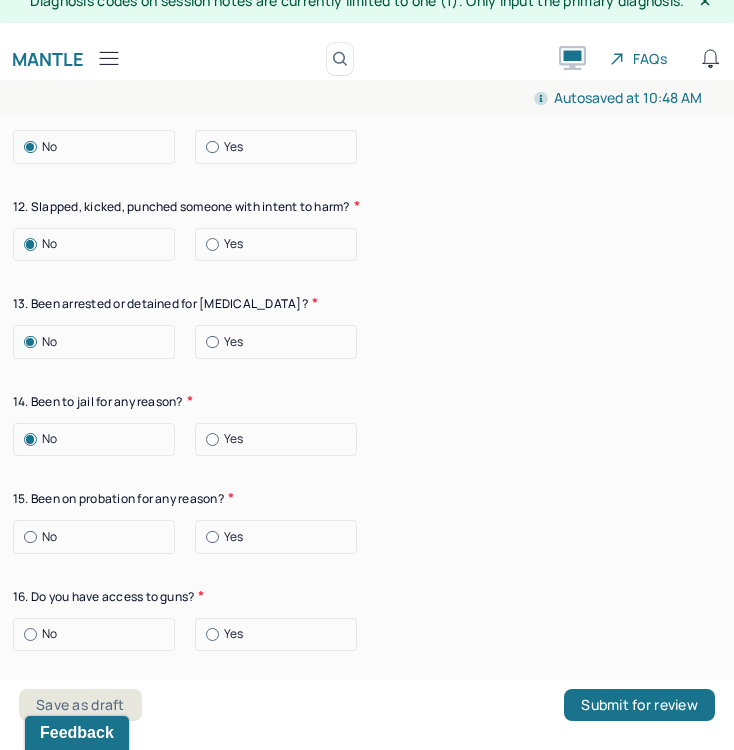 click on "No" at bounding box center (99, 537) 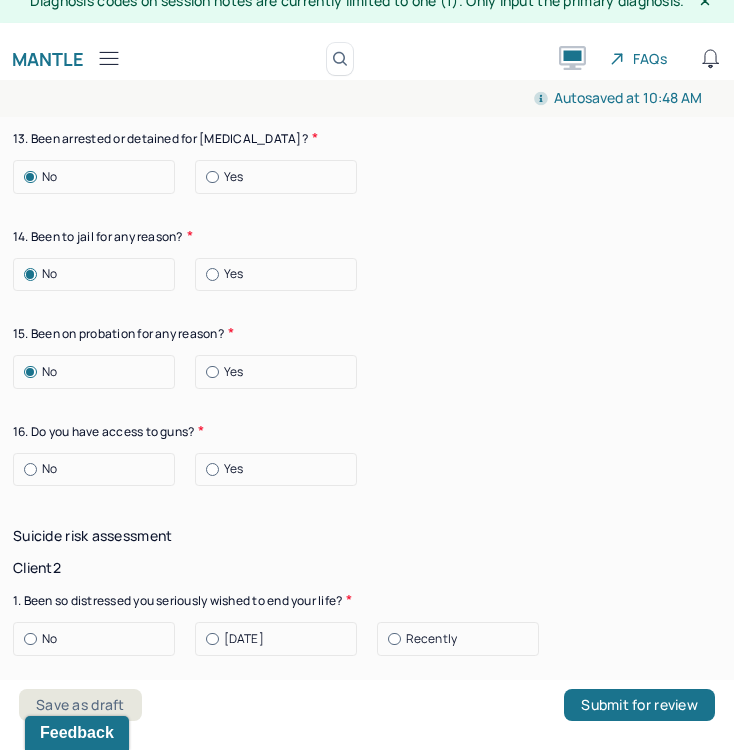 scroll, scrollTop: 14206, scrollLeft: 0, axis: vertical 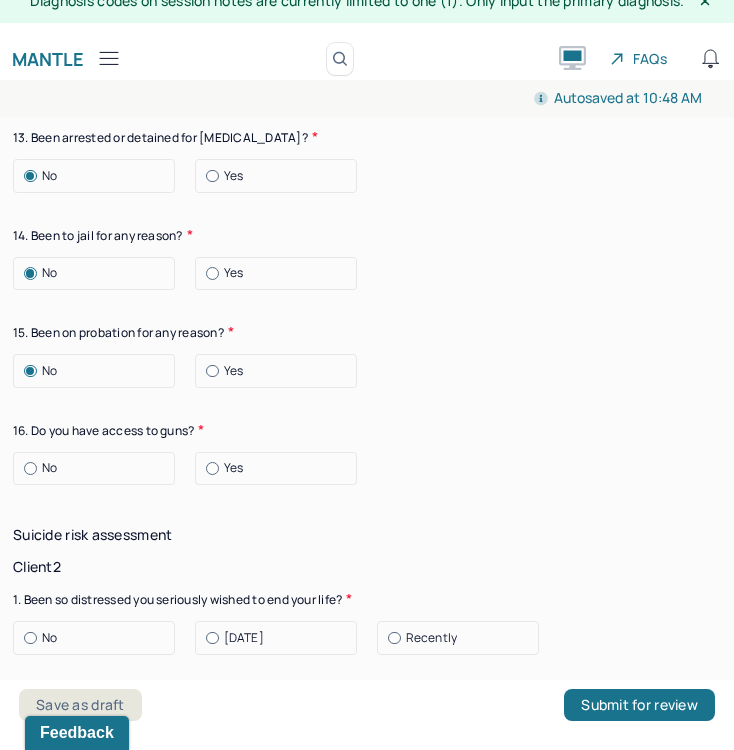 click on "No" at bounding box center [99, 468] 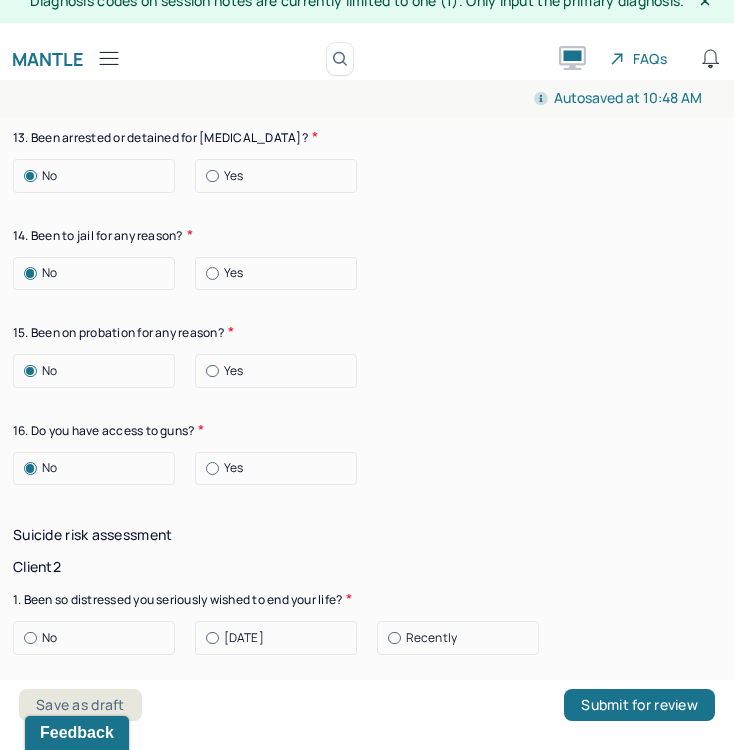 click on "No" at bounding box center (99, -1340) 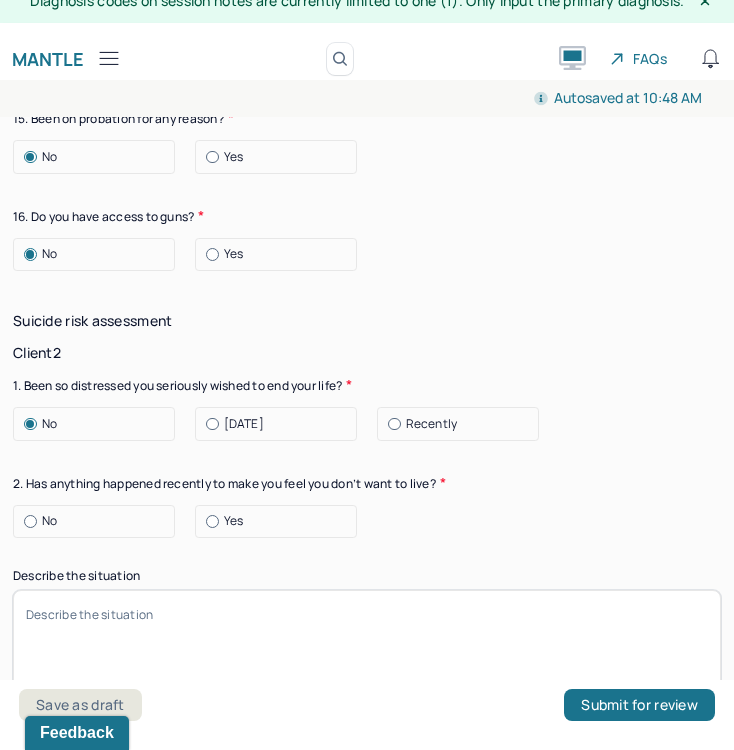 scroll, scrollTop: 14524, scrollLeft: 0, axis: vertical 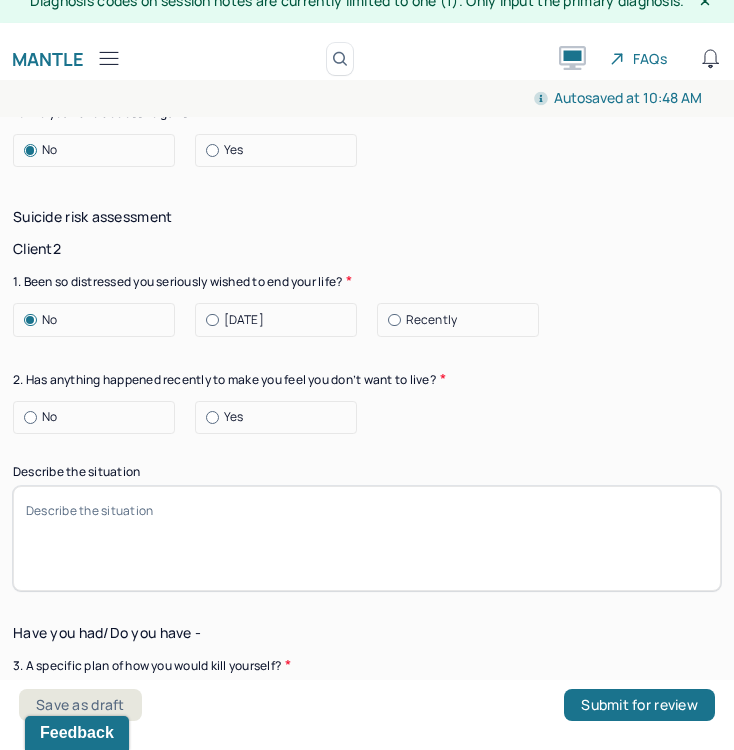 click on "Yes" at bounding box center (281, 150) 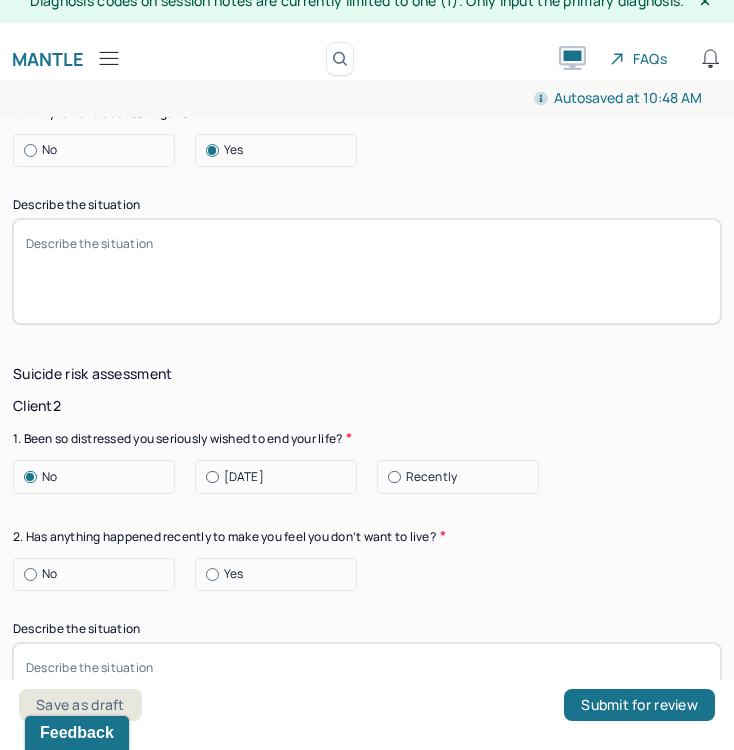 click on "Describe the situation" at bounding box center [367, 271] 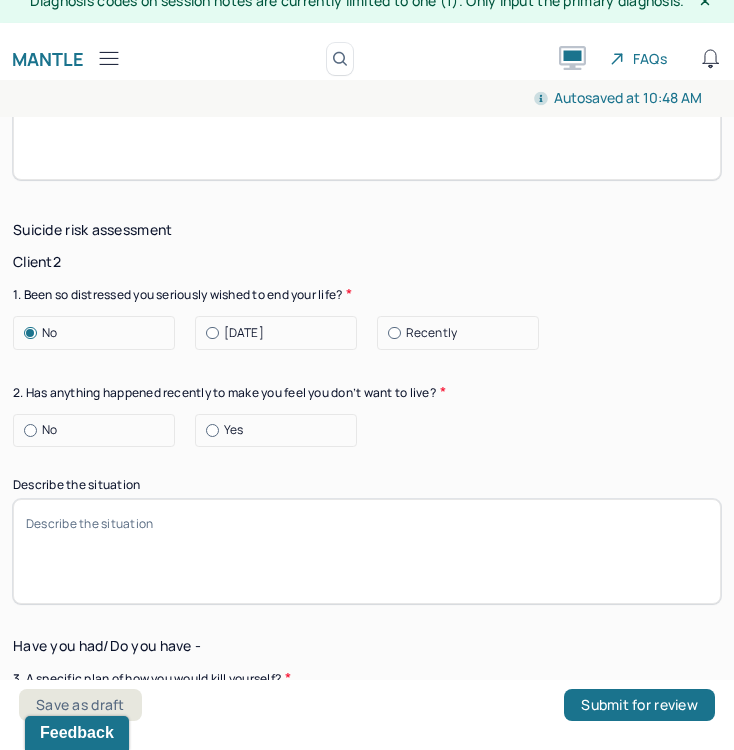 scroll, scrollTop: 14678, scrollLeft: 0, axis: vertical 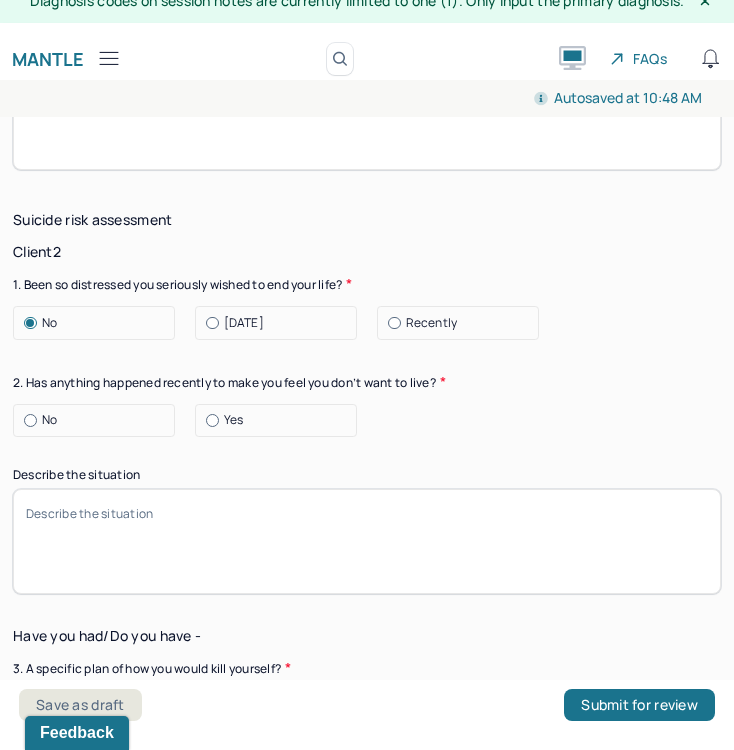 type on "Partner is a police officer" 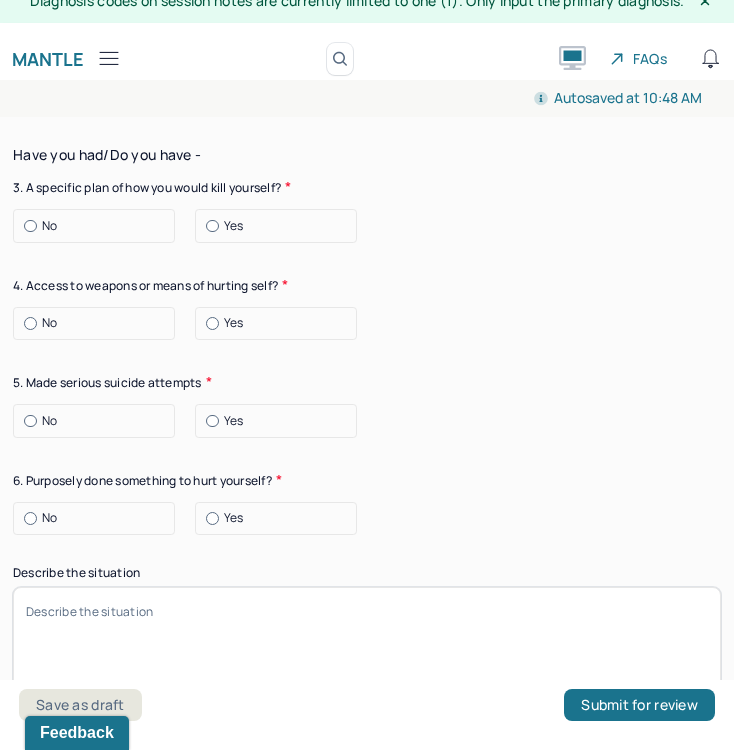 scroll, scrollTop: 15206, scrollLeft: 0, axis: vertical 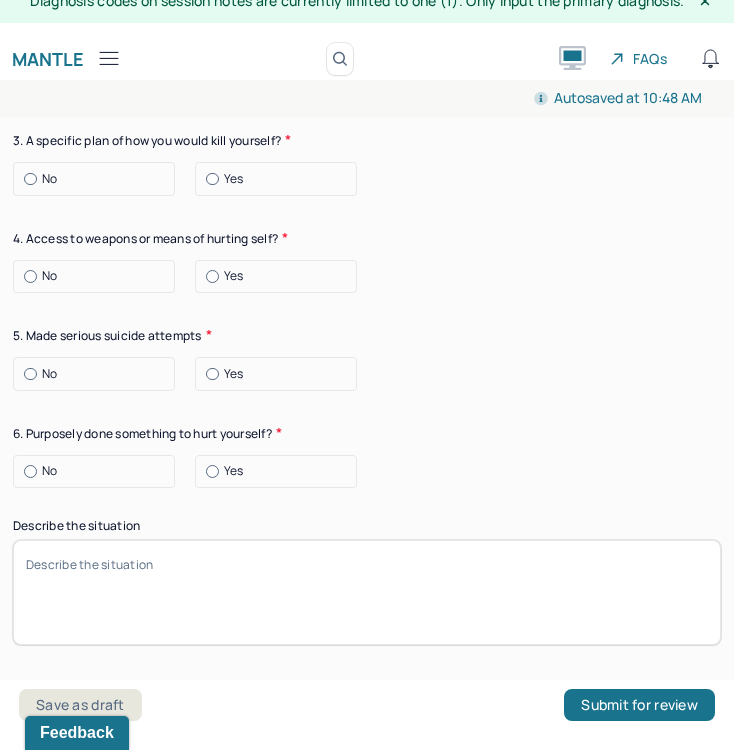 click on "No" at bounding box center (99, -1956) 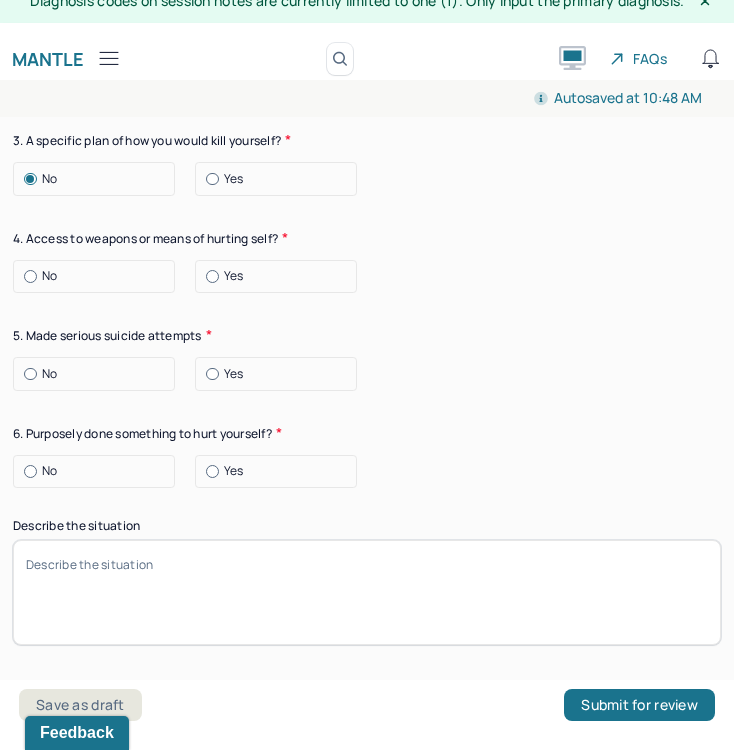 click on "No" at bounding box center (99, -1859) 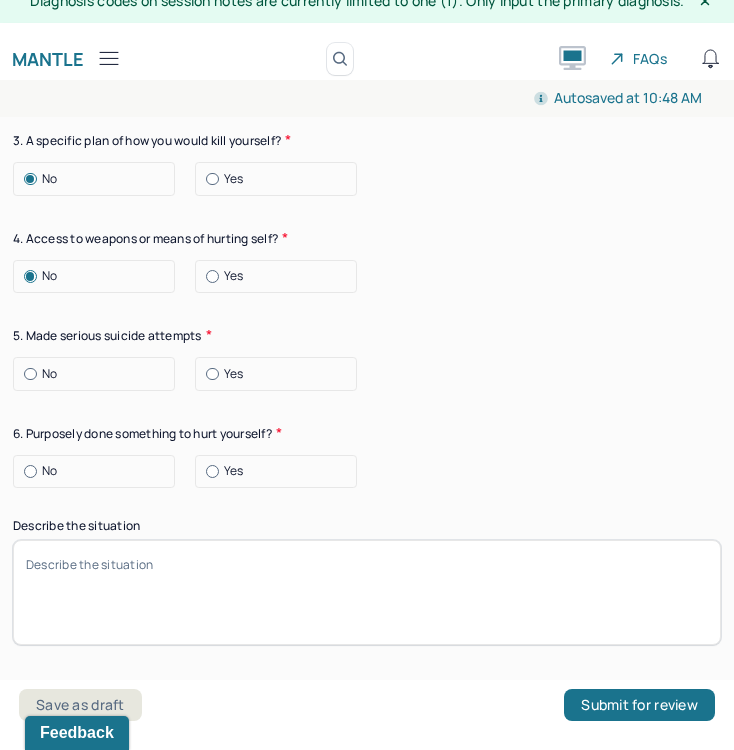 click on "No" at bounding box center [99, -1761] 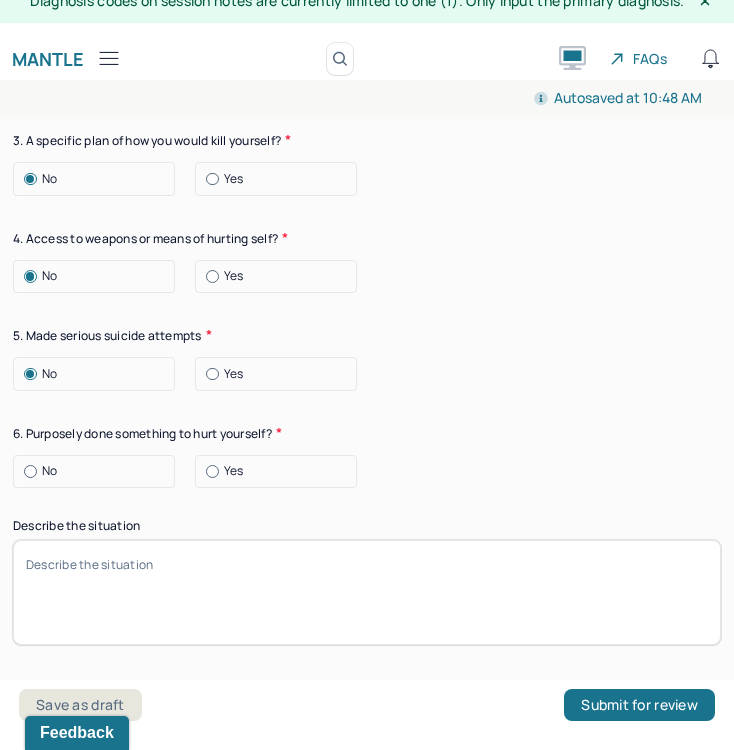 click on "No" at bounding box center (94, -1663) 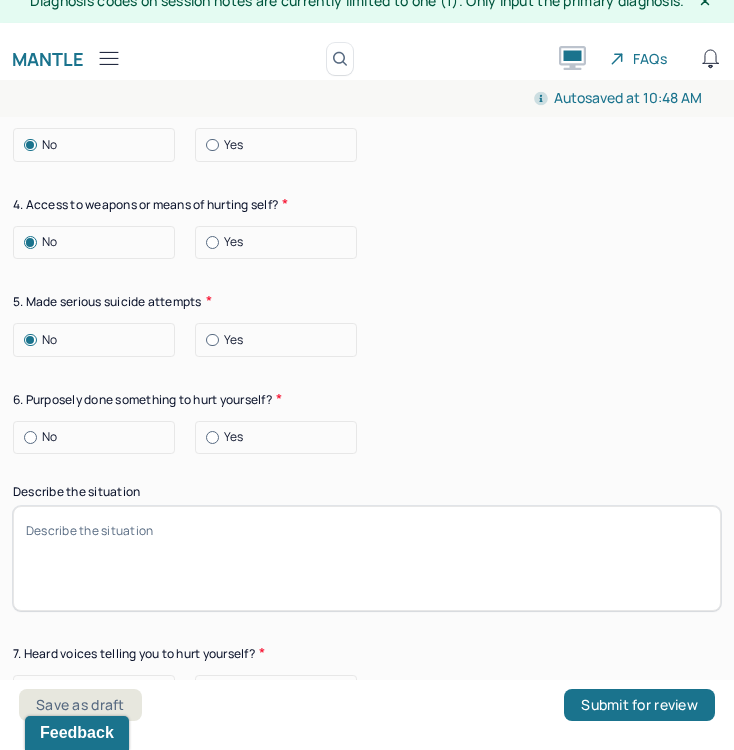 click on "No" at bounding box center [99, -1698] 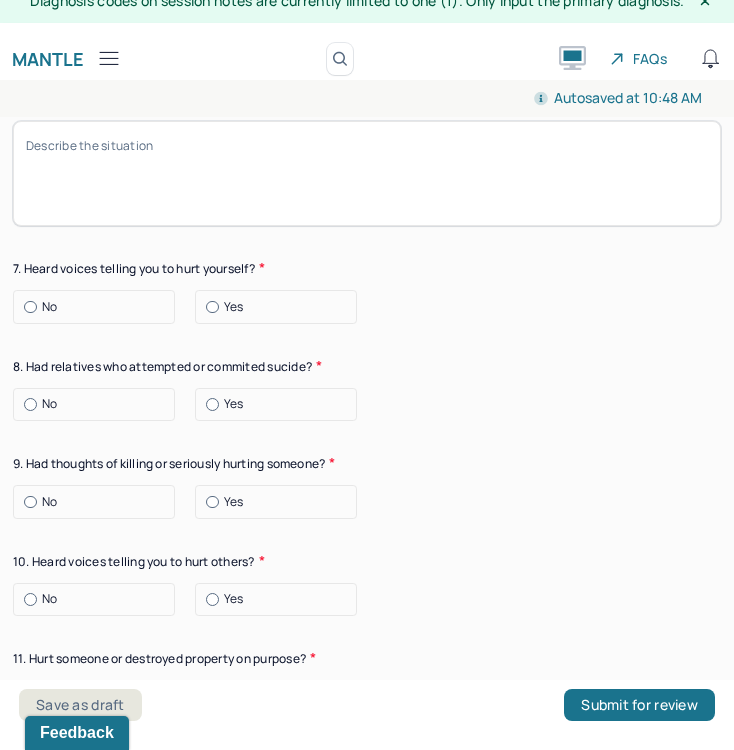 scroll, scrollTop: 15632, scrollLeft: 0, axis: vertical 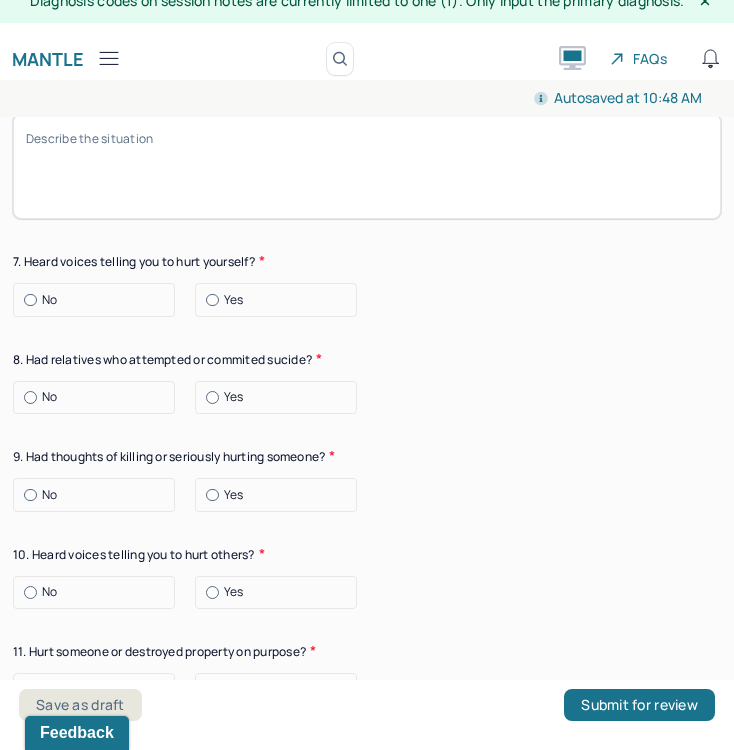 click on "No" at bounding box center (94, -1835) 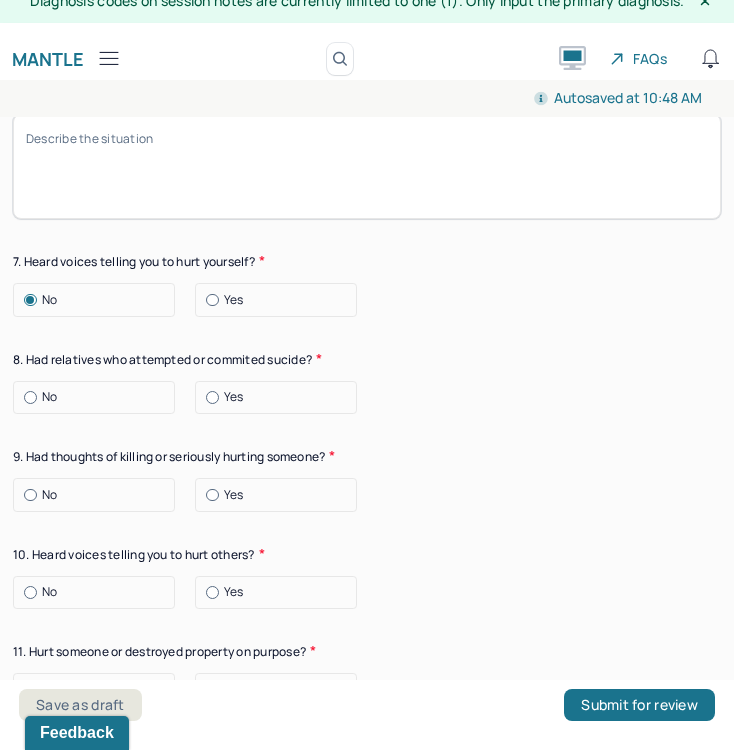 click on "No" at bounding box center [99, -1738] 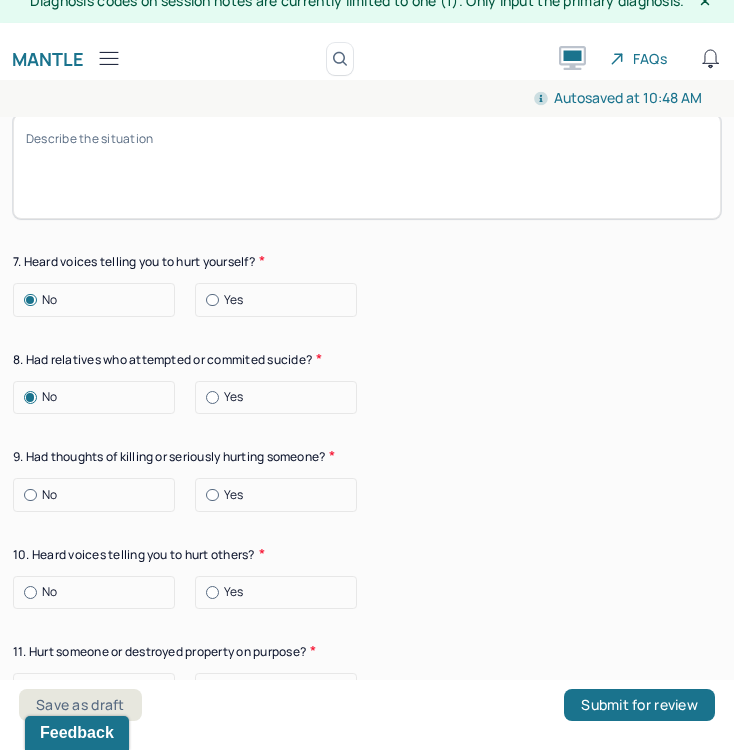click on "No" at bounding box center (99, -1640) 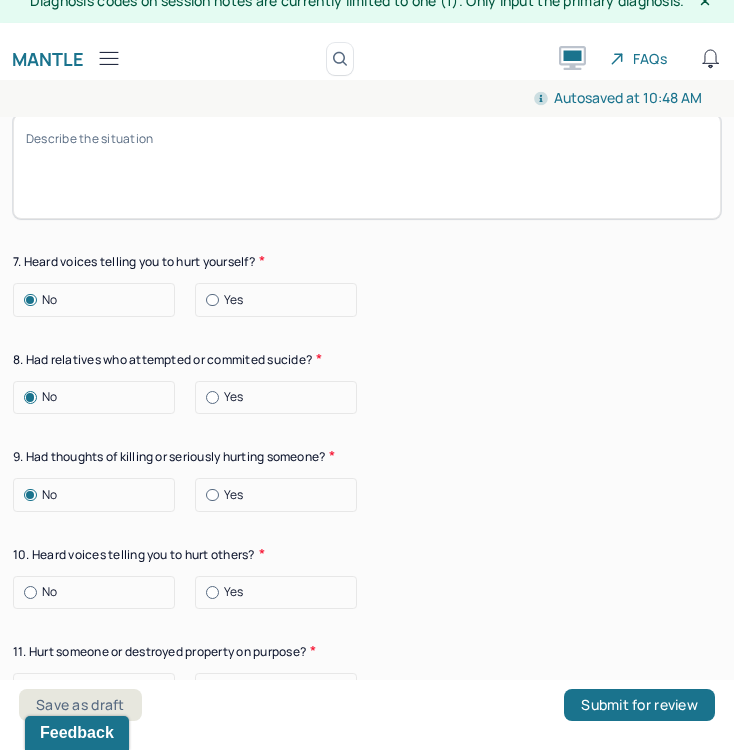 click on "No" at bounding box center (99, -1543) 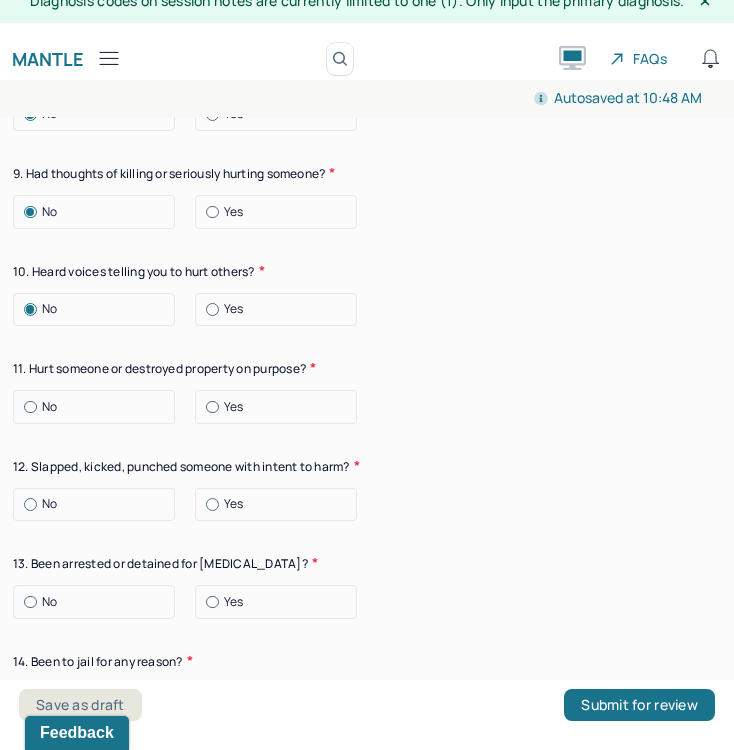 scroll, scrollTop: 15942, scrollLeft: 0, axis: vertical 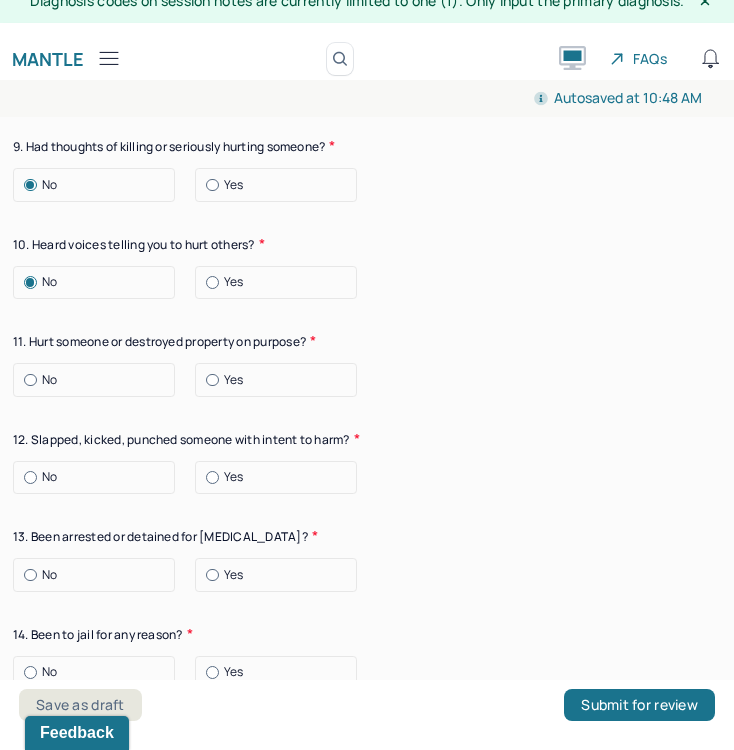 click on "No" at bounding box center (99, -1755) 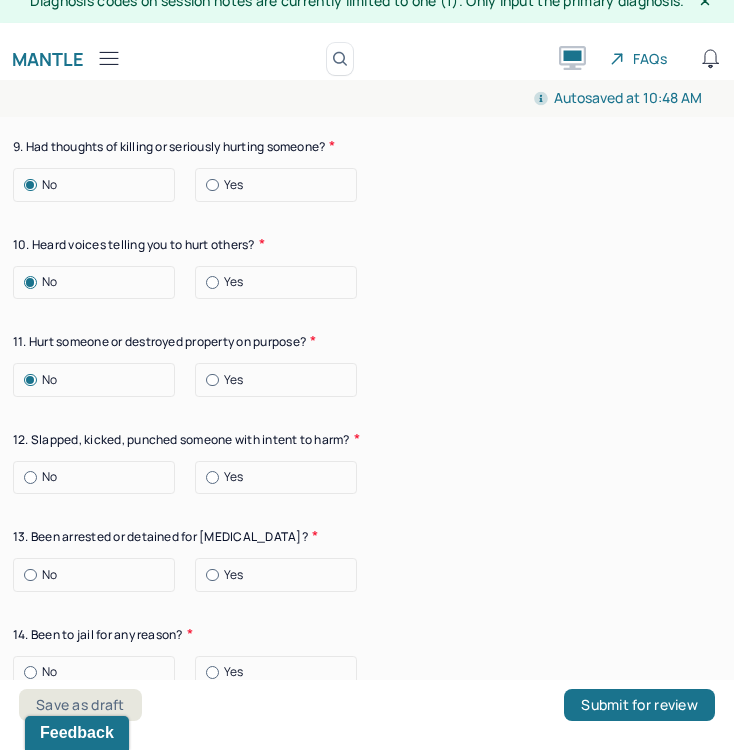 click on "No" at bounding box center (99, -1658) 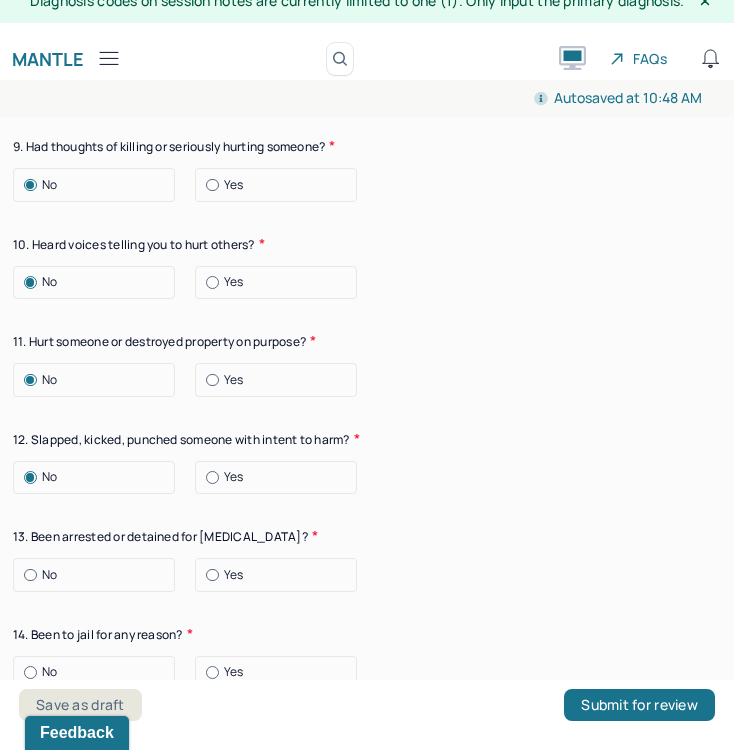 click on "No" at bounding box center [99, -1560] 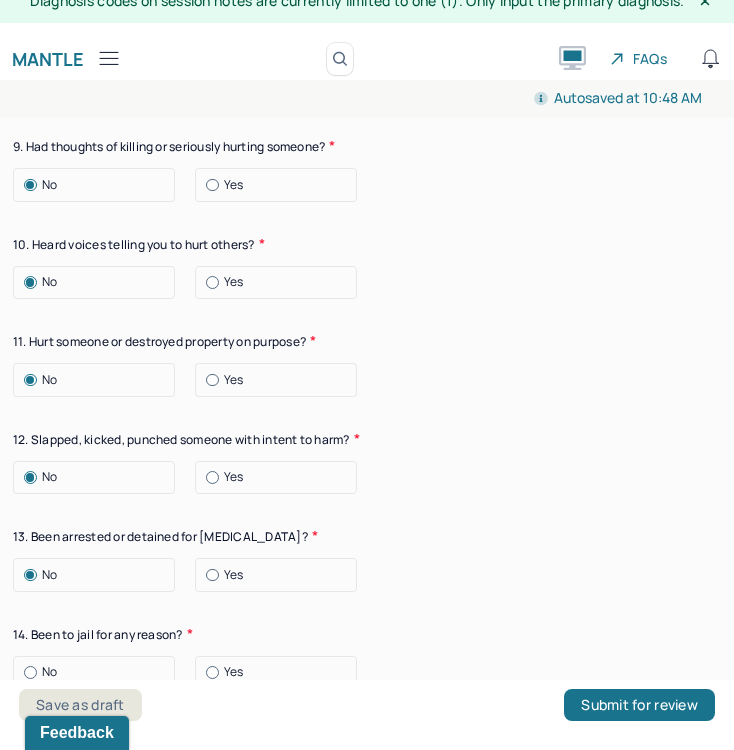 click on "Suicide risk assessment Client  2   1. Been so distressed you seriously wished to end your life? No [DATE] Recently 2. Has anything happened recently to make you feel you don’t want to live? No Yes Describe the situation Have you had/Do you have - 3. A specific plan of how you would kill yourself? No Yes 4. Access to weapons or means of hurting self? No Yes 5. Made serious suicide attempts No Yes 6. Purposely done something to hurt yourself? No Yes Describe the situation 7. Heard voices telling you to hurt yourself? No Yes 8. Had relatives who attempted or commited sucide? No Yes 9. Had thoughts of killing or seriously hurting someone? No Yes 10. Heard voices telling you to hurt others? No Yes 11. Hurt someone or destroyed property on purpose? No Yes 12. Slapped, kicked, punched someone with intent to harm? No Yes 13. Been arrested or detained for [MEDICAL_DATA]? No Yes 14. Been to jail for any reason? No Yes 15. Been on probation for any reason? No Yes 16. Do you have access to guns? No Yes" at bounding box center [367, -85] 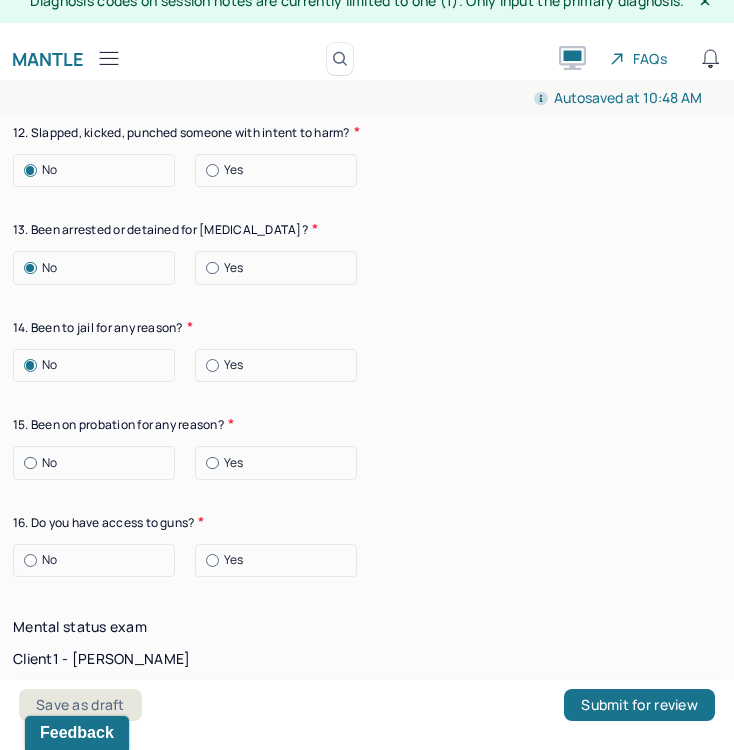 scroll, scrollTop: 16262, scrollLeft: 0, axis: vertical 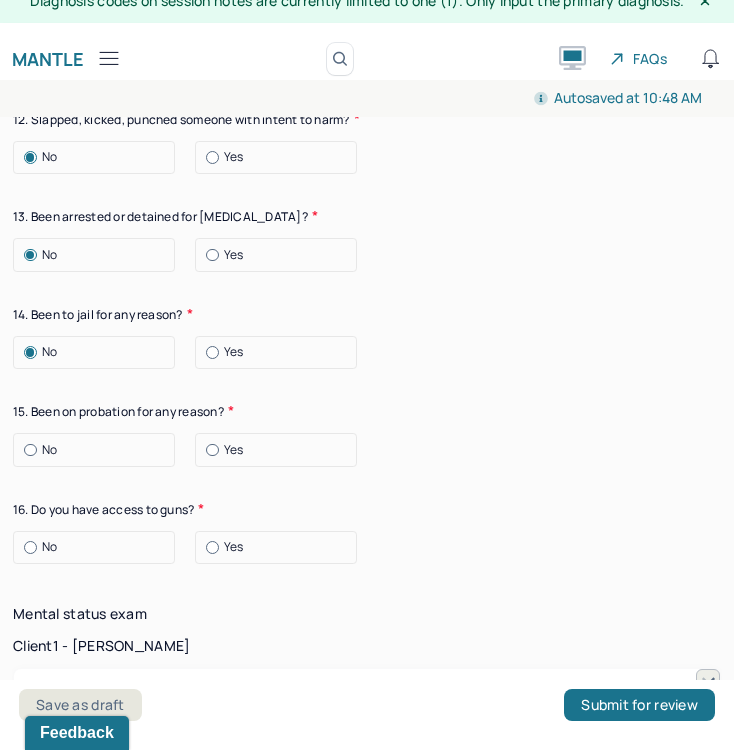 click on "No" at bounding box center [94, -1685] 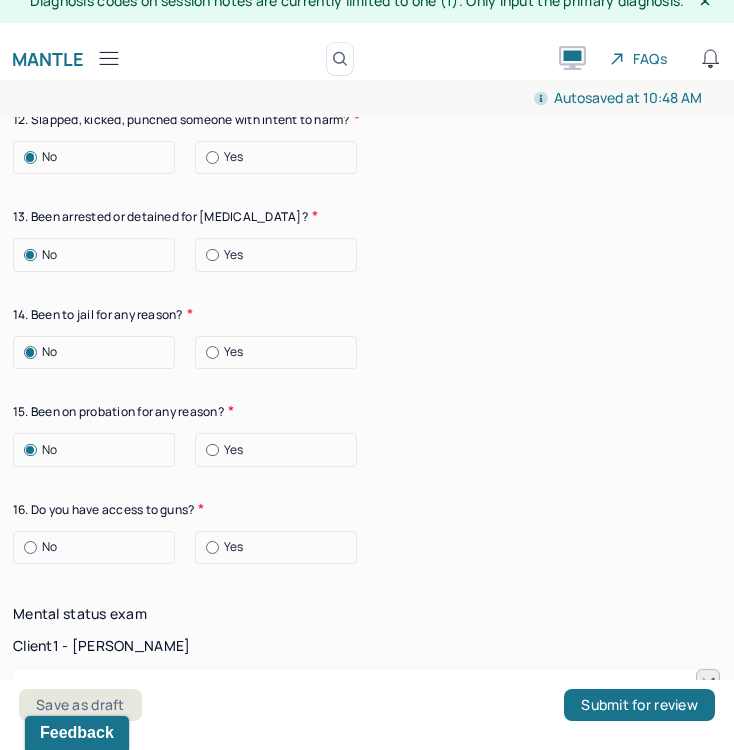 click on "Yes" at bounding box center [281, -1588] 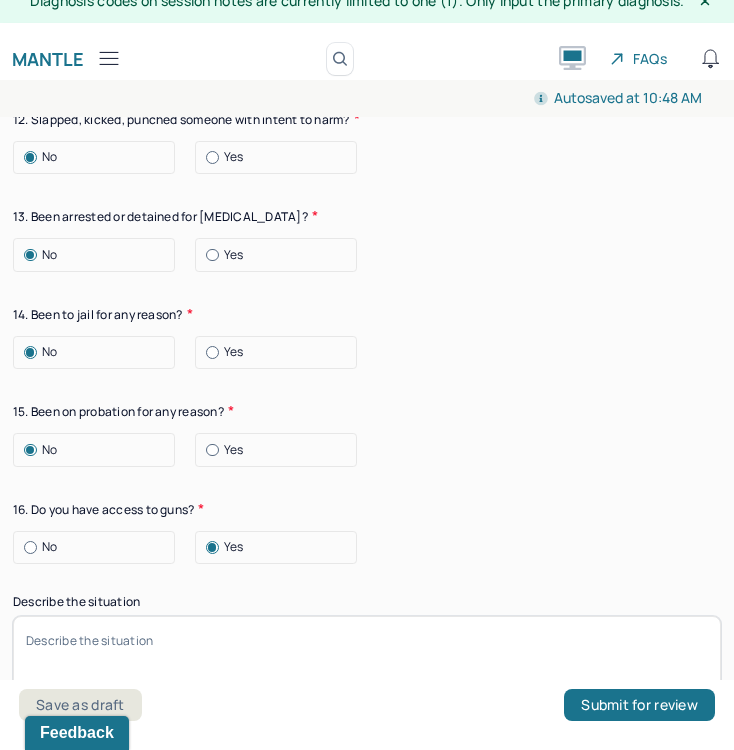 click on "Describe the situation" at bounding box center (367, 668) 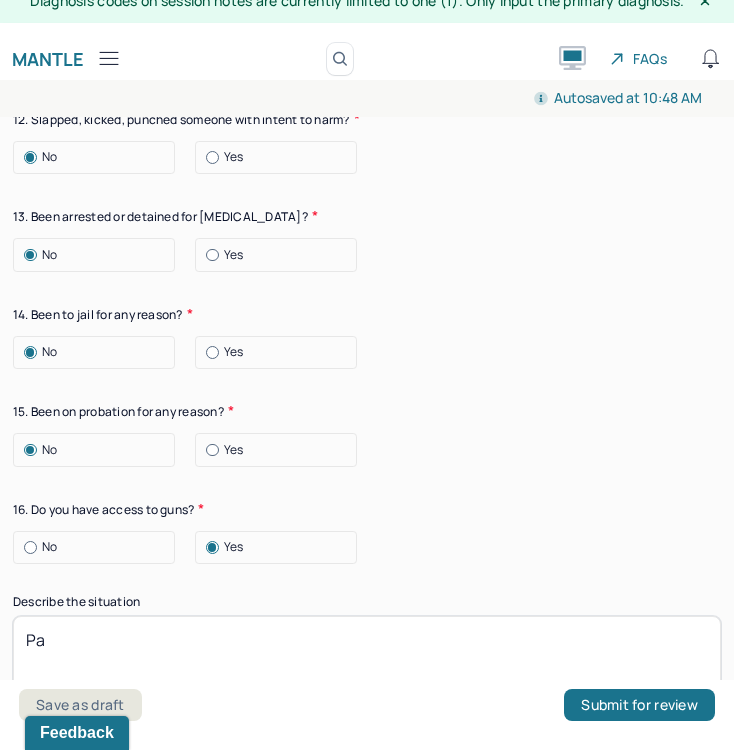 type on "P" 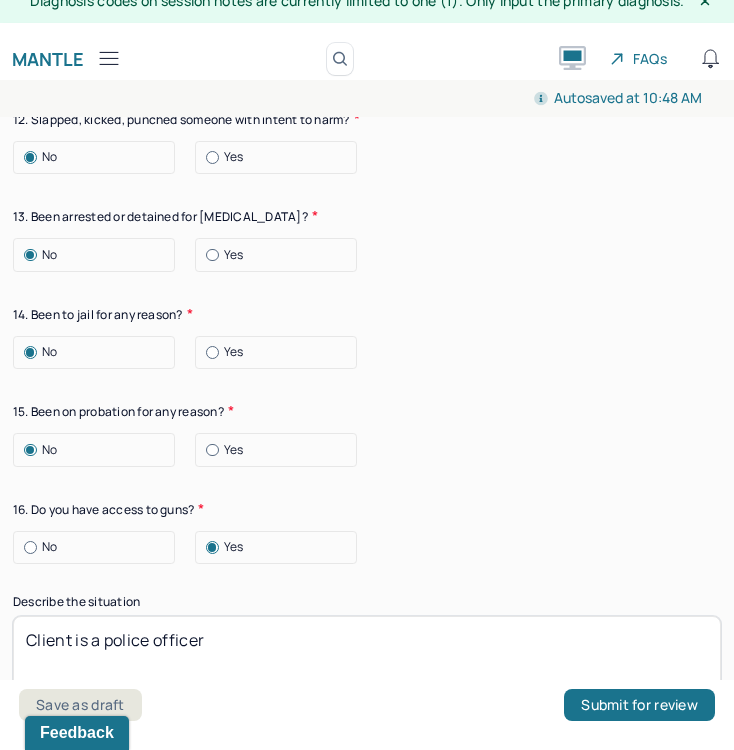 scroll, scrollTop: 16395, scrollLeft: 0, axis: vertical 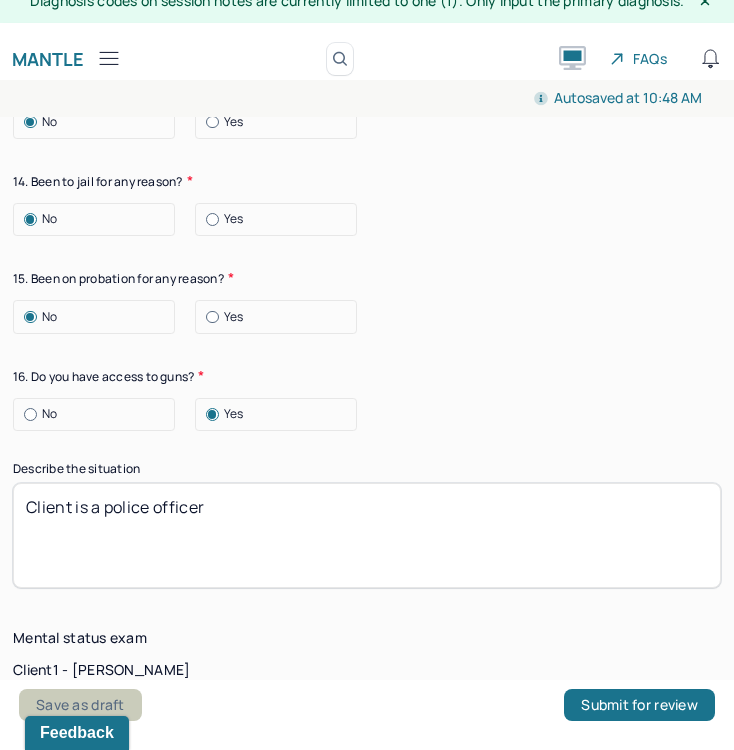 type on "Client is a police officer" 